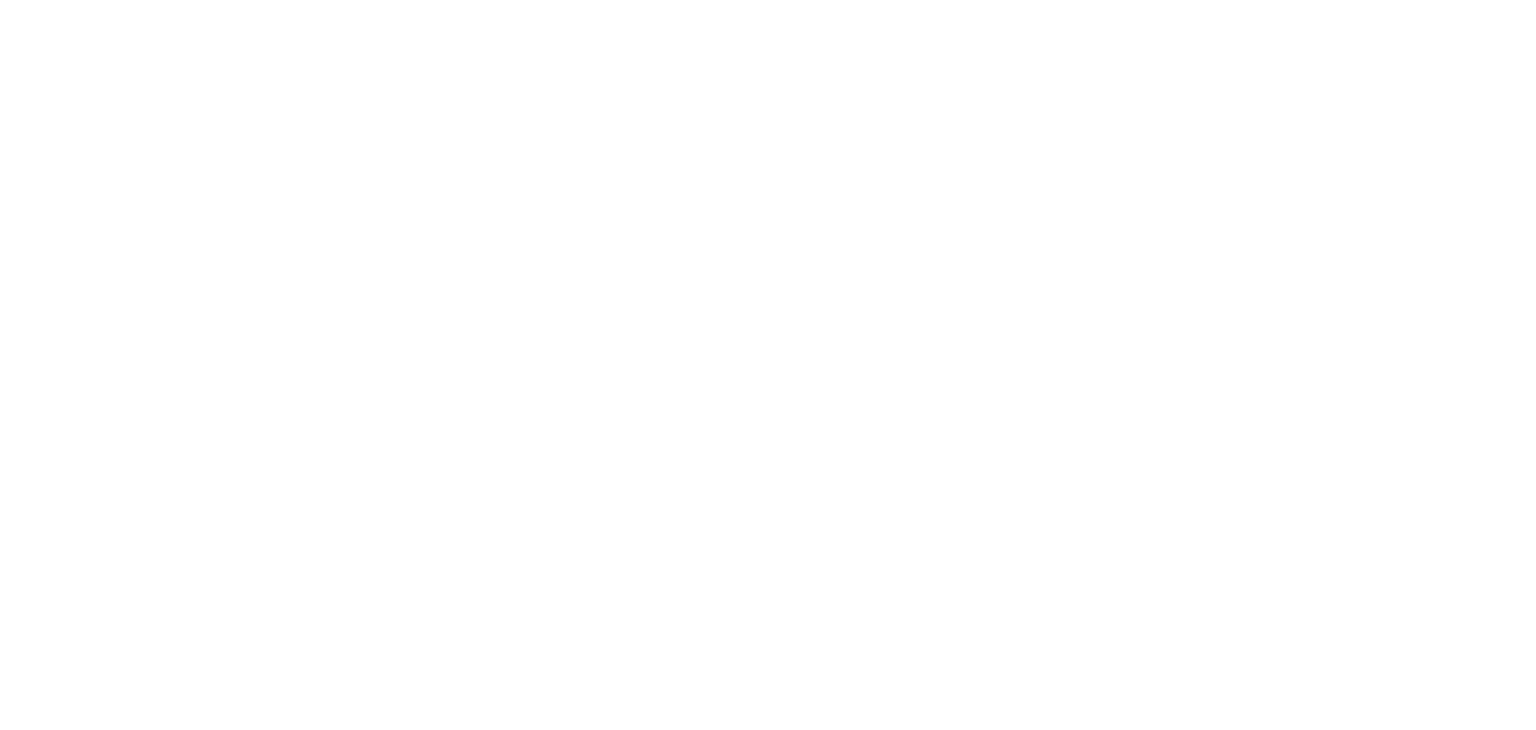 scroll, scrollTop: 0, scrollLeft: 0, axis: both 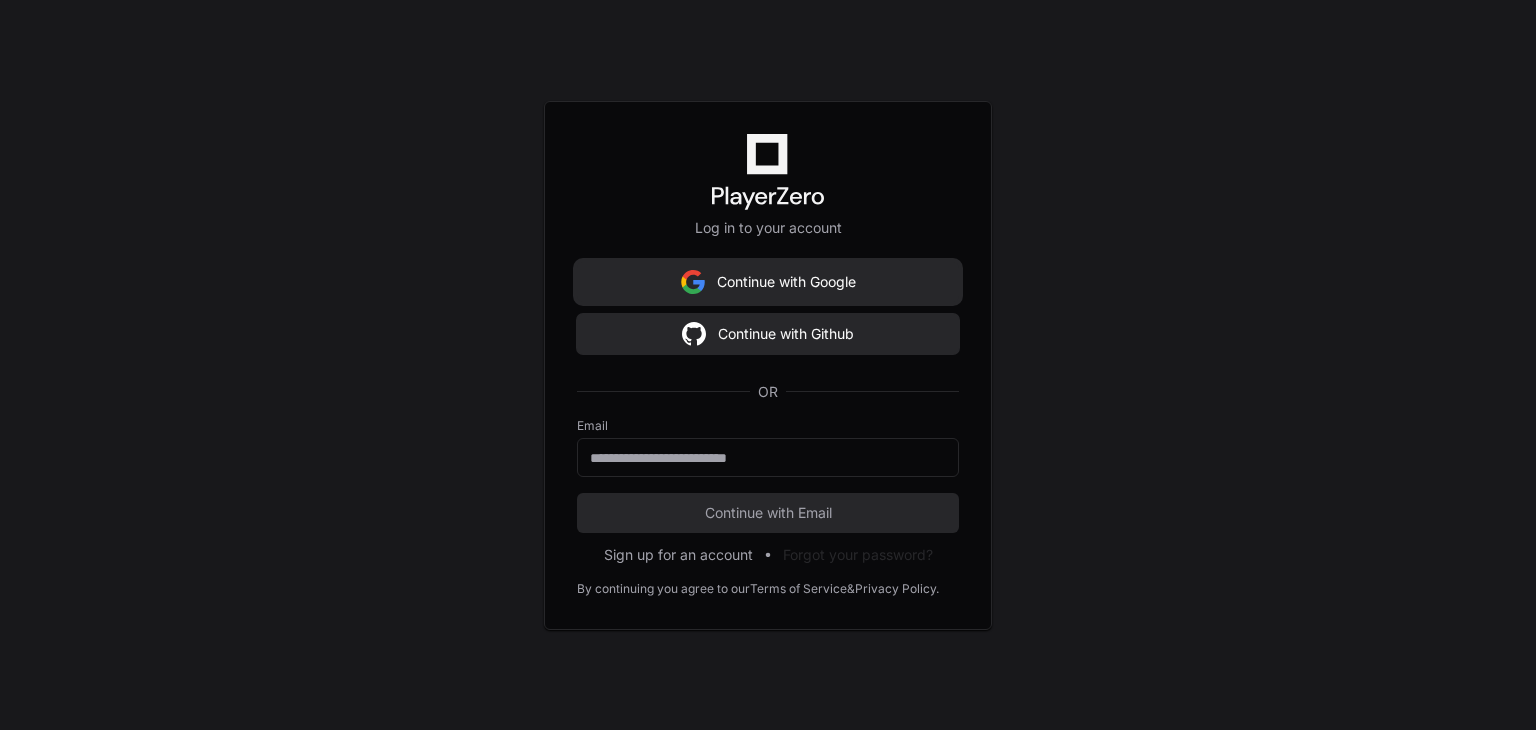 click on "Continue with Google" at bounding box center (768, 282) 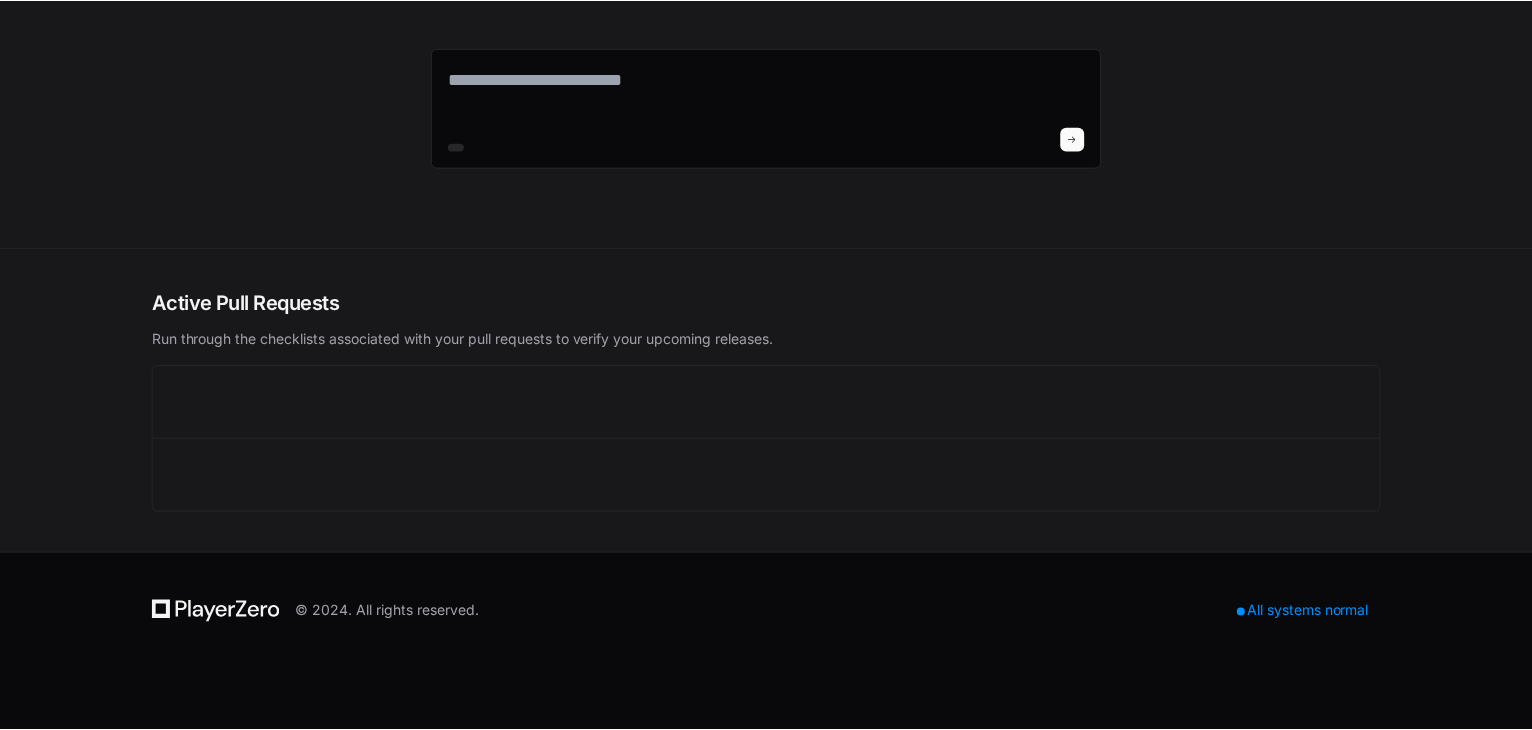 scroll, scrollTop: 0, scrollLeft: 0, axis: both 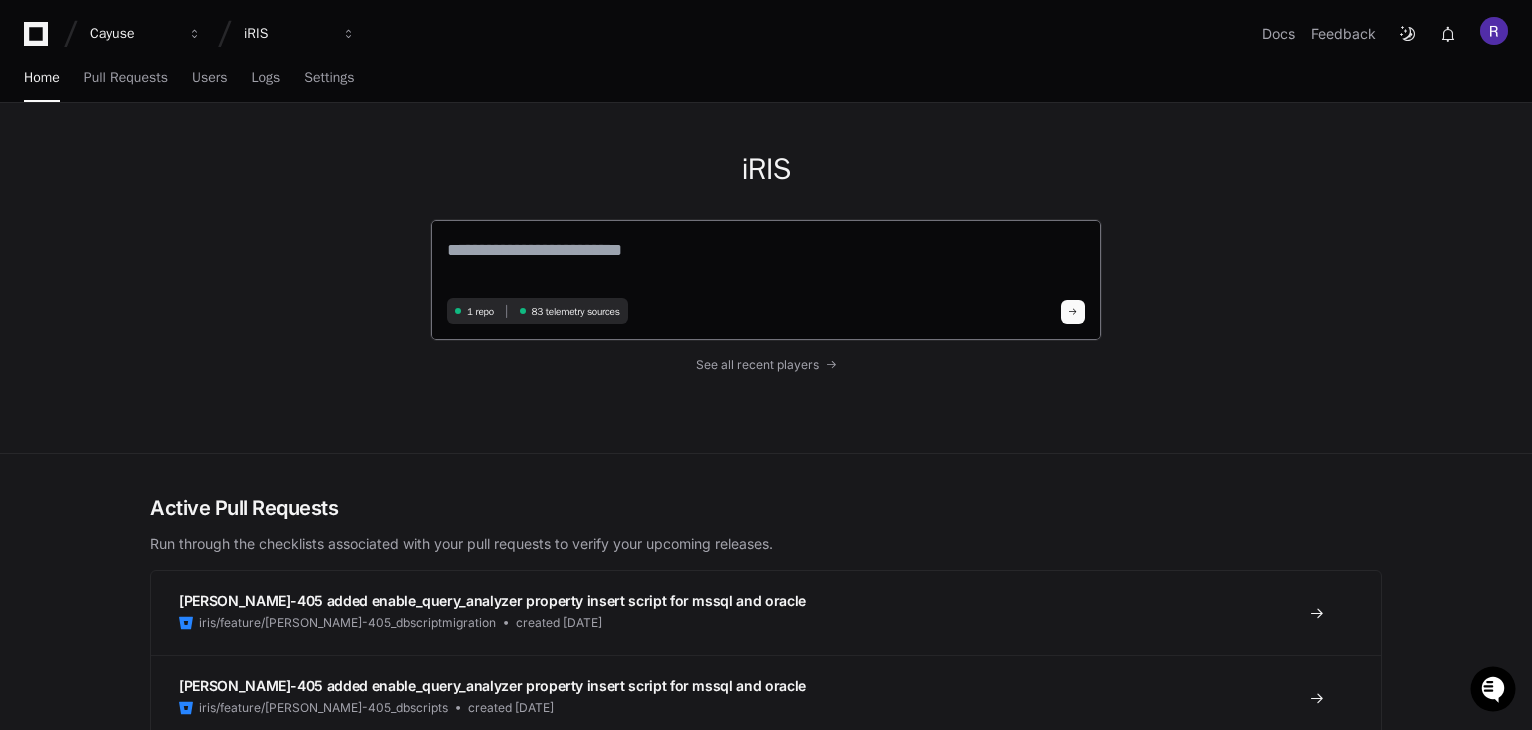 click 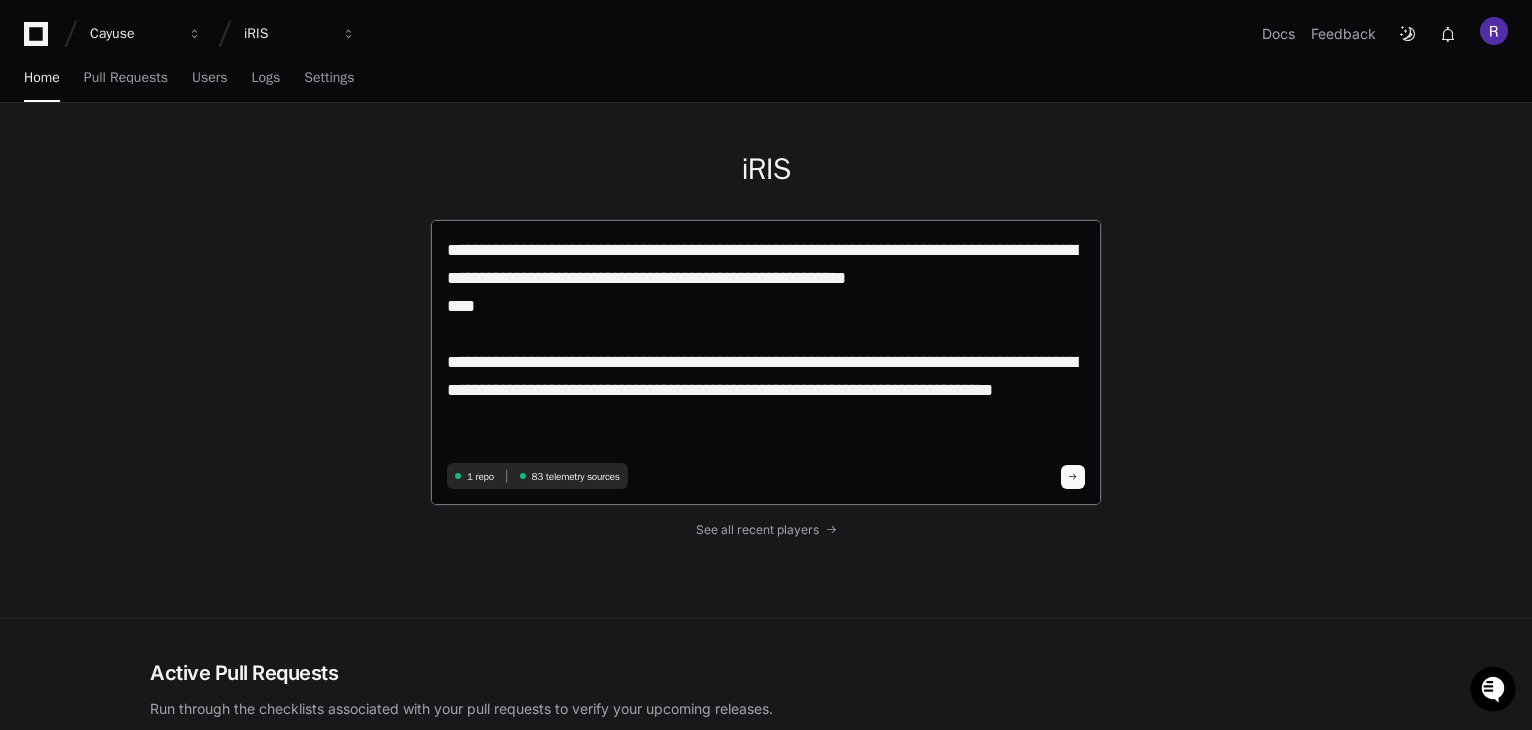 scroll, scrollTop: 0, scrollLeft: 0, axis: both 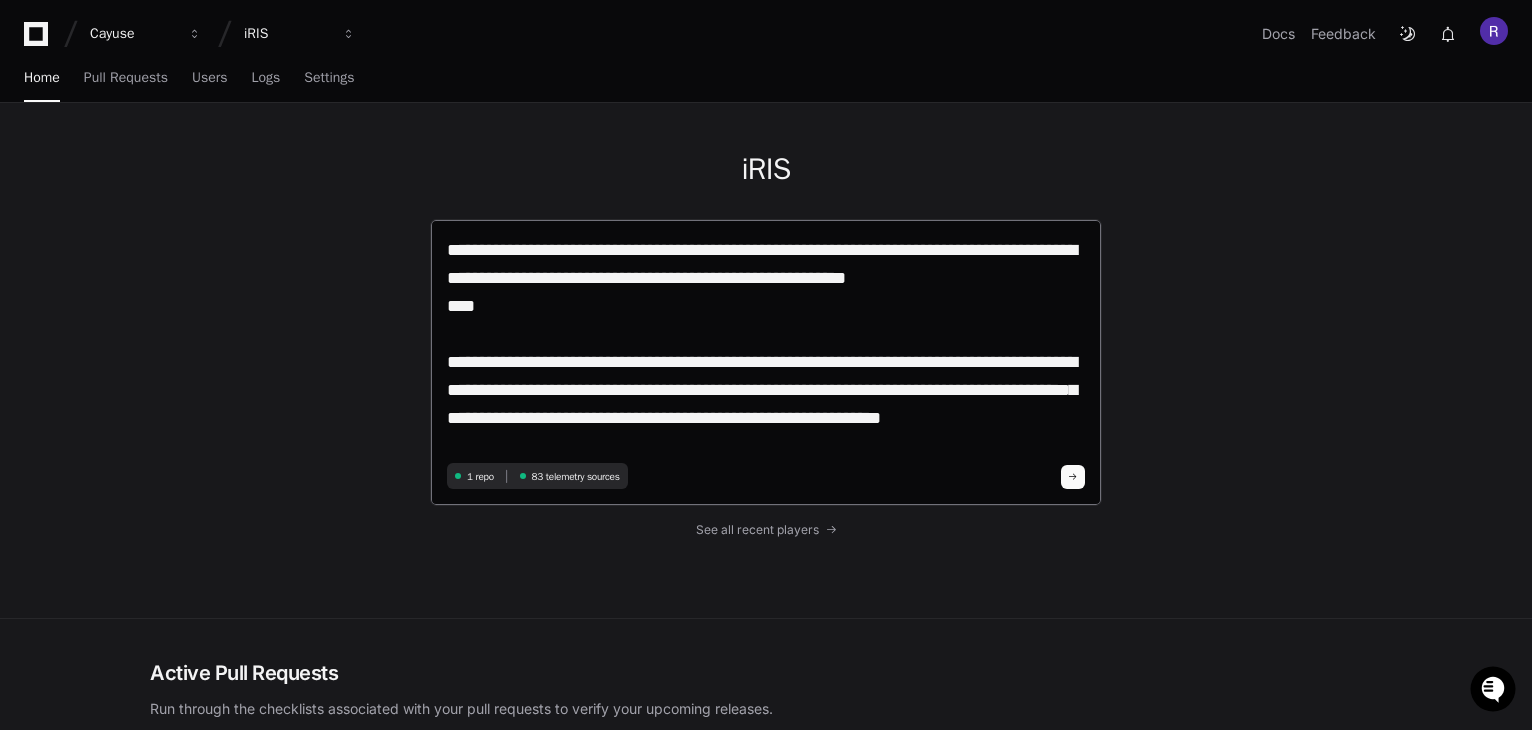 type on "**********" 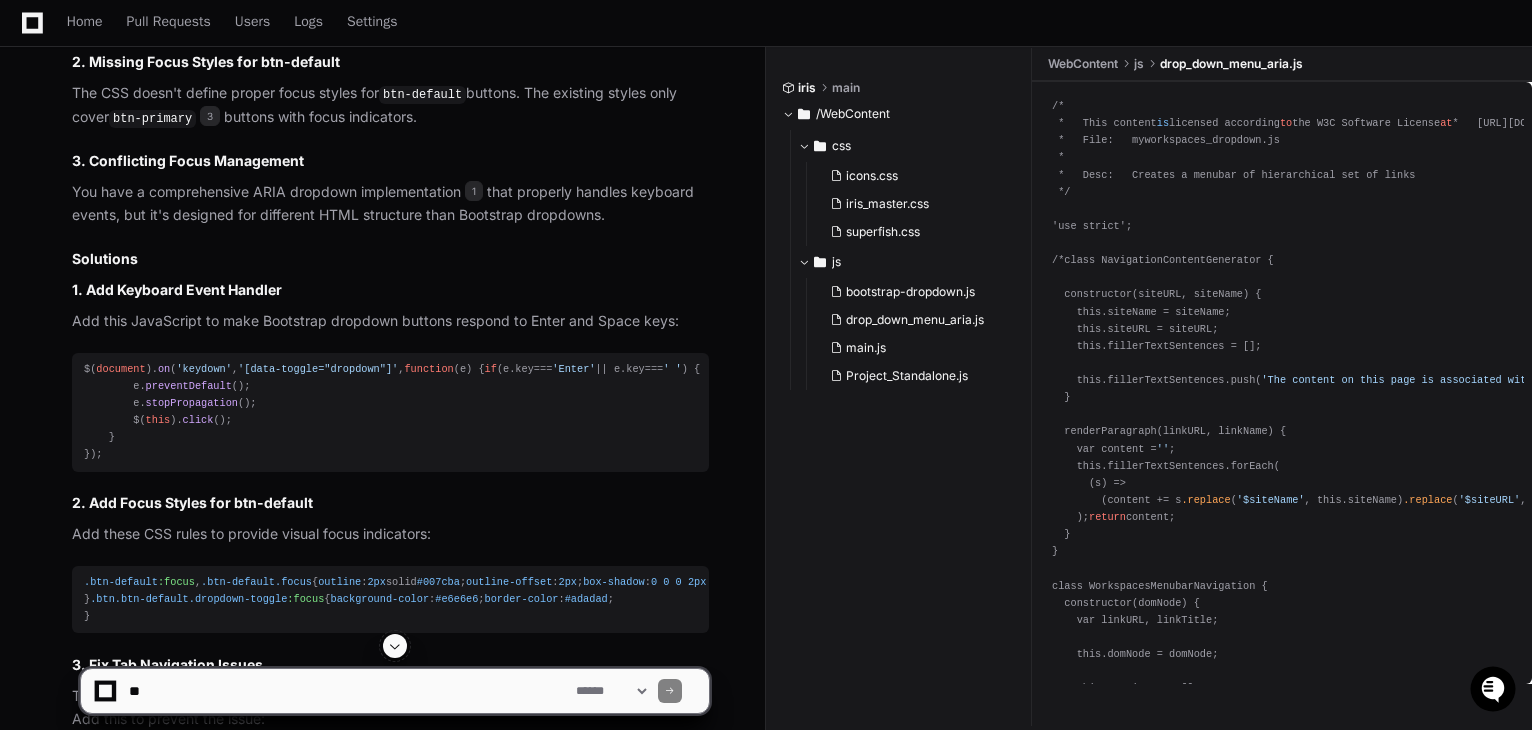 scroll, scrollTop: 1603, scrollLeft: 0, axis: vertical 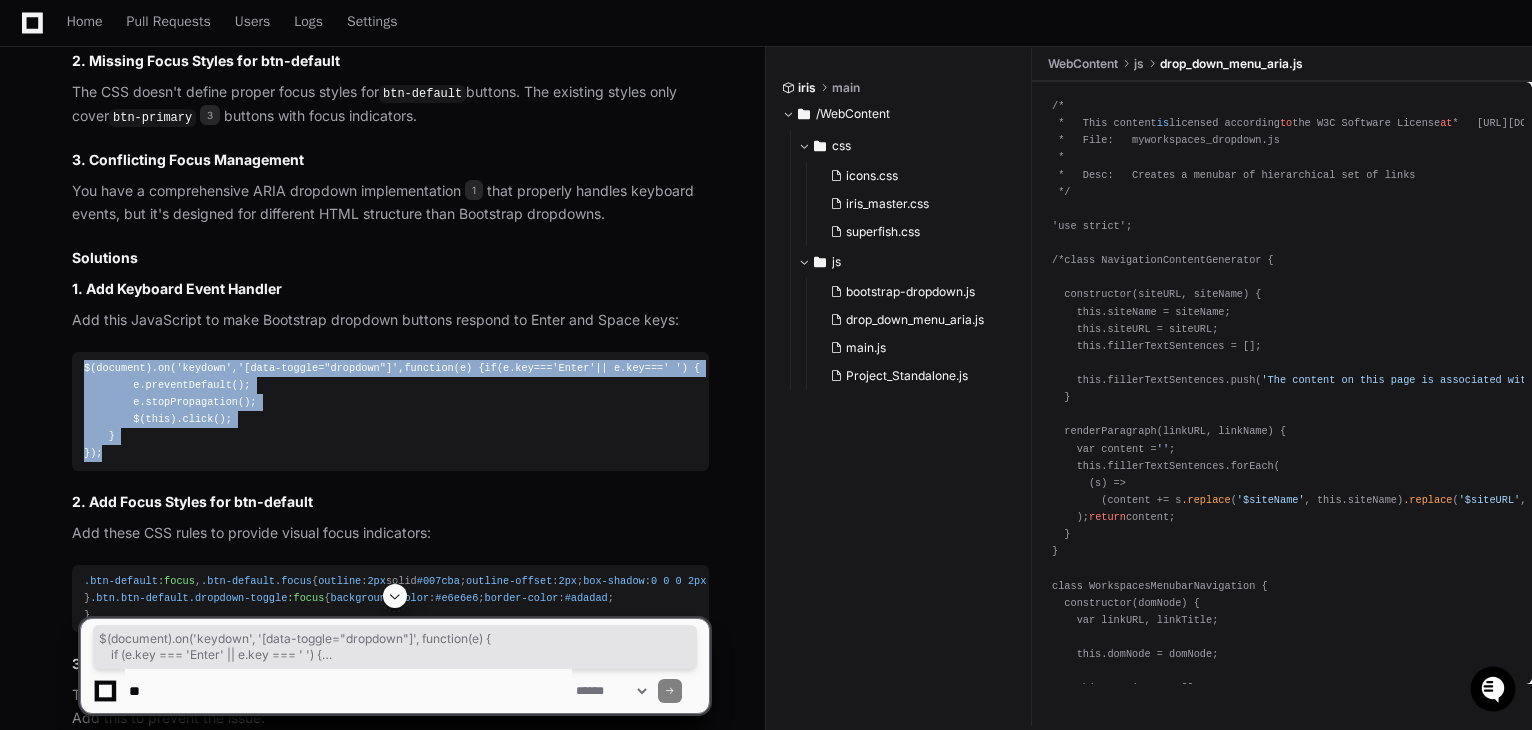 drag, startPoint x: 85, startPoint y: 429, endPoint x: 122, endPoint y: 533, distance: 110.38569 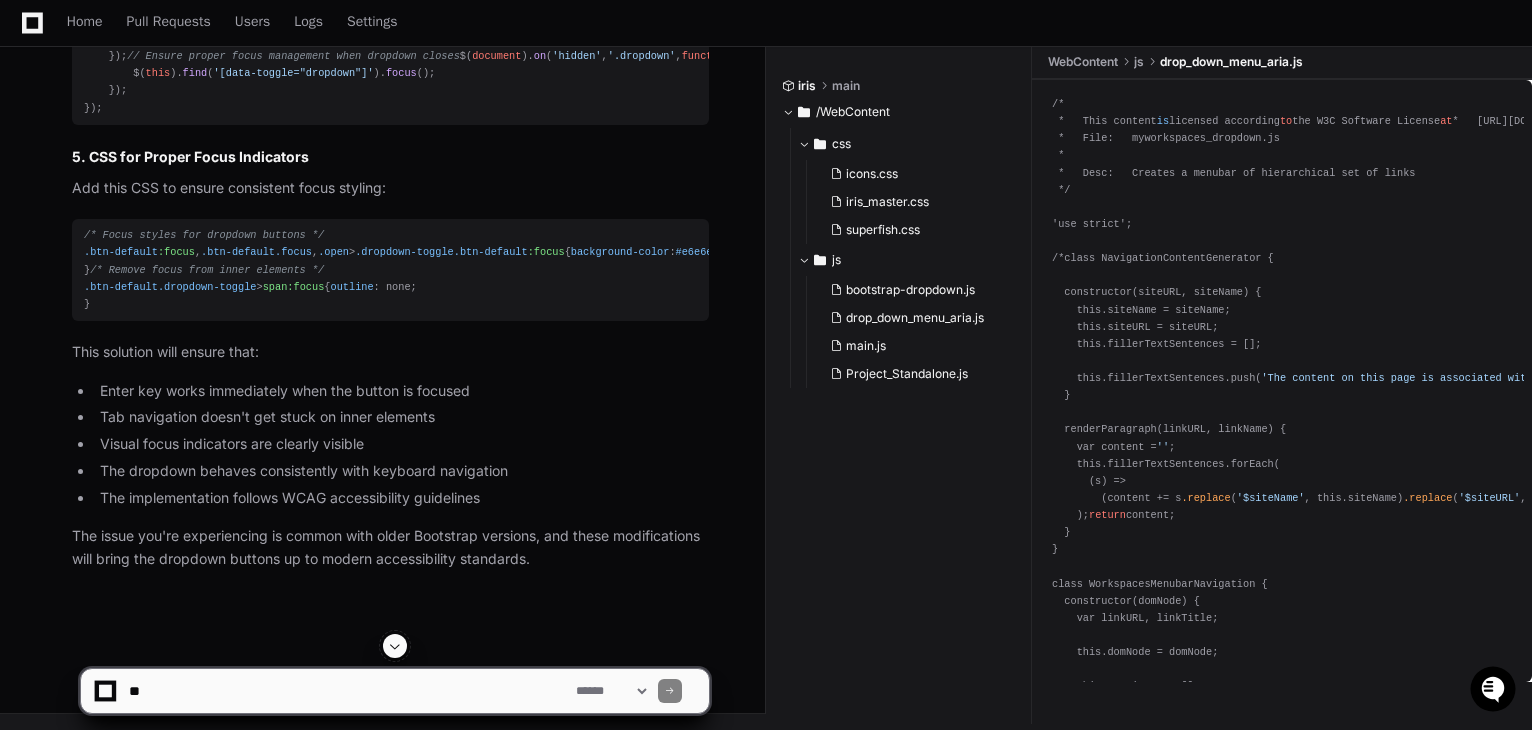 scroll, scrollTop: 3516, scrollLeft: 0, axis: vertical 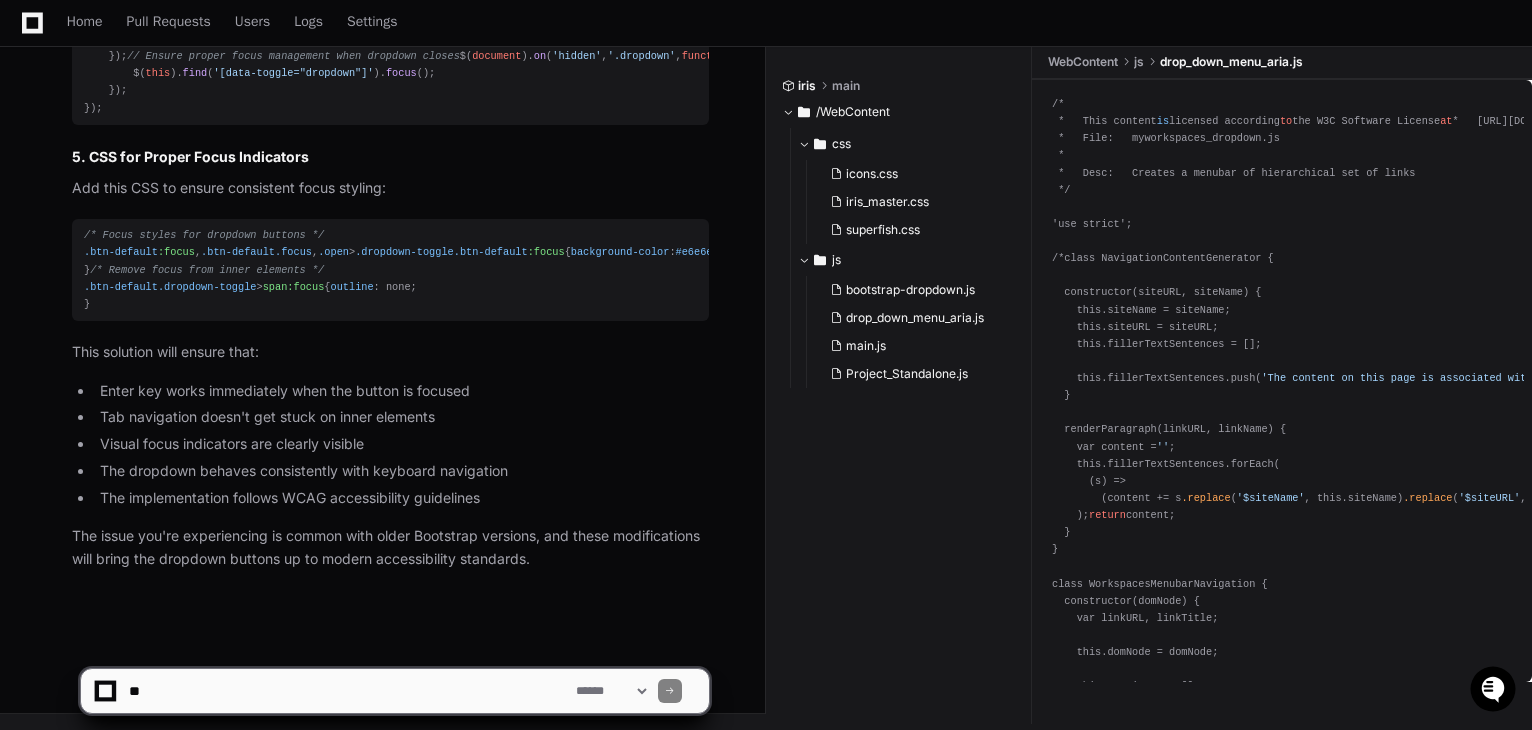 click 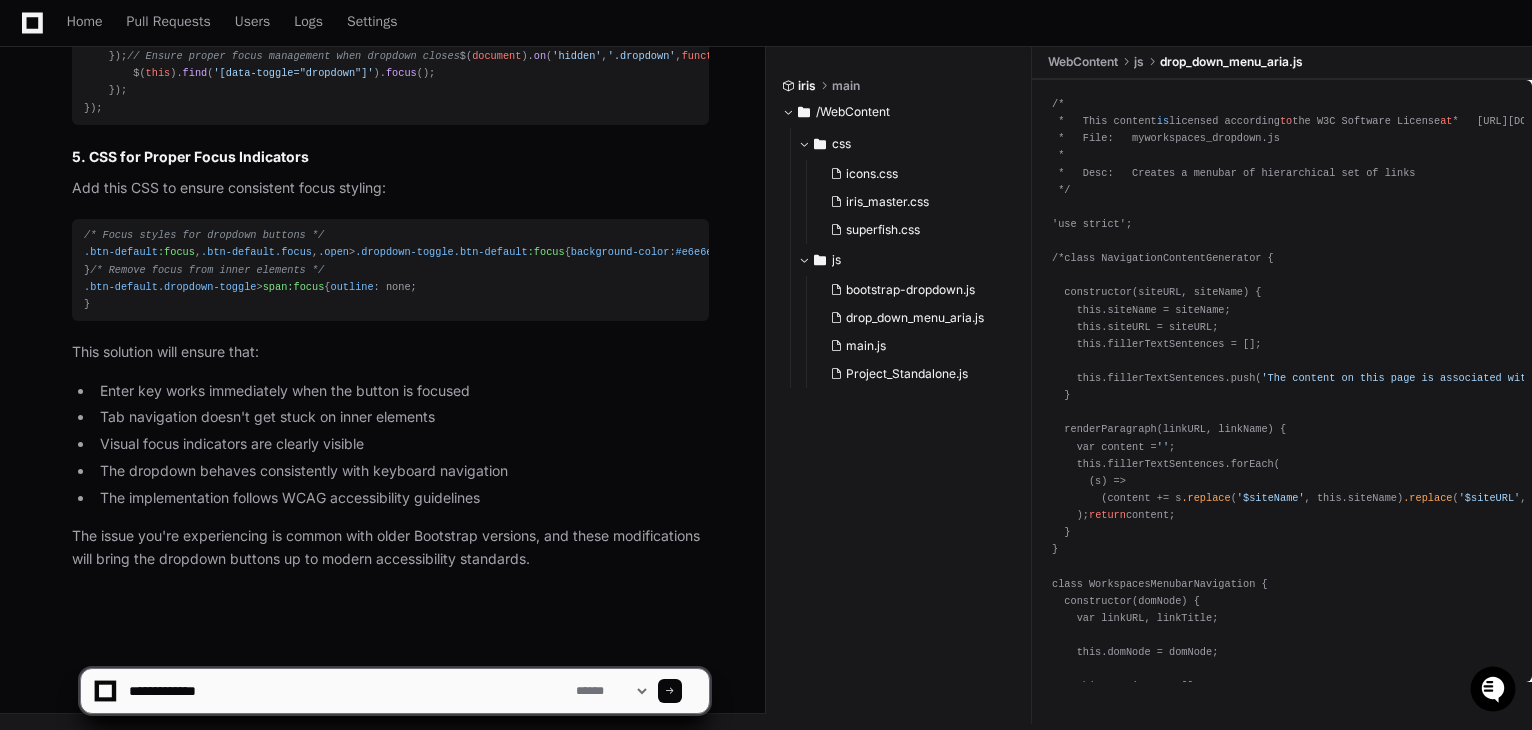 paste on "**********" 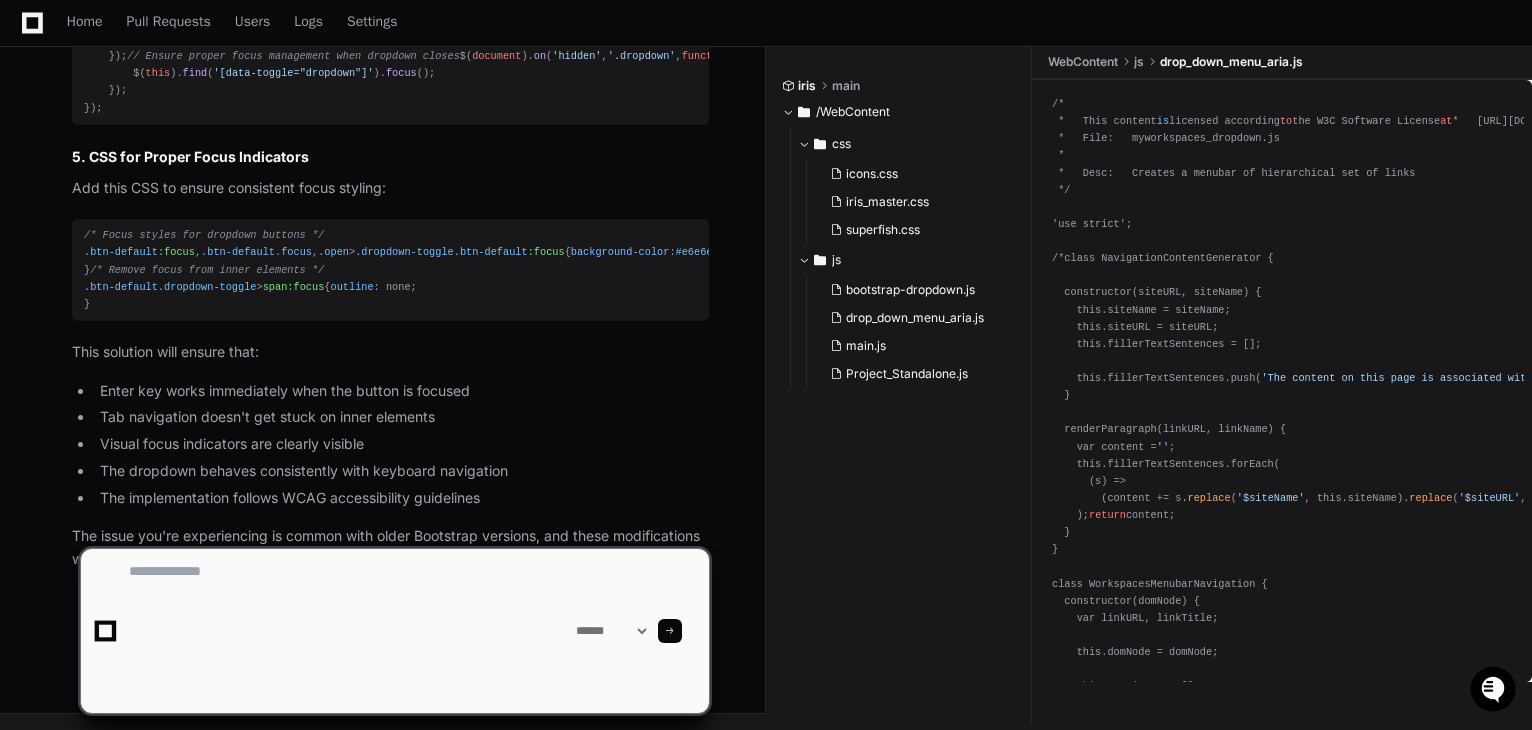 scroll, scrollTop: 0, scrollLeft: 0, axis: both 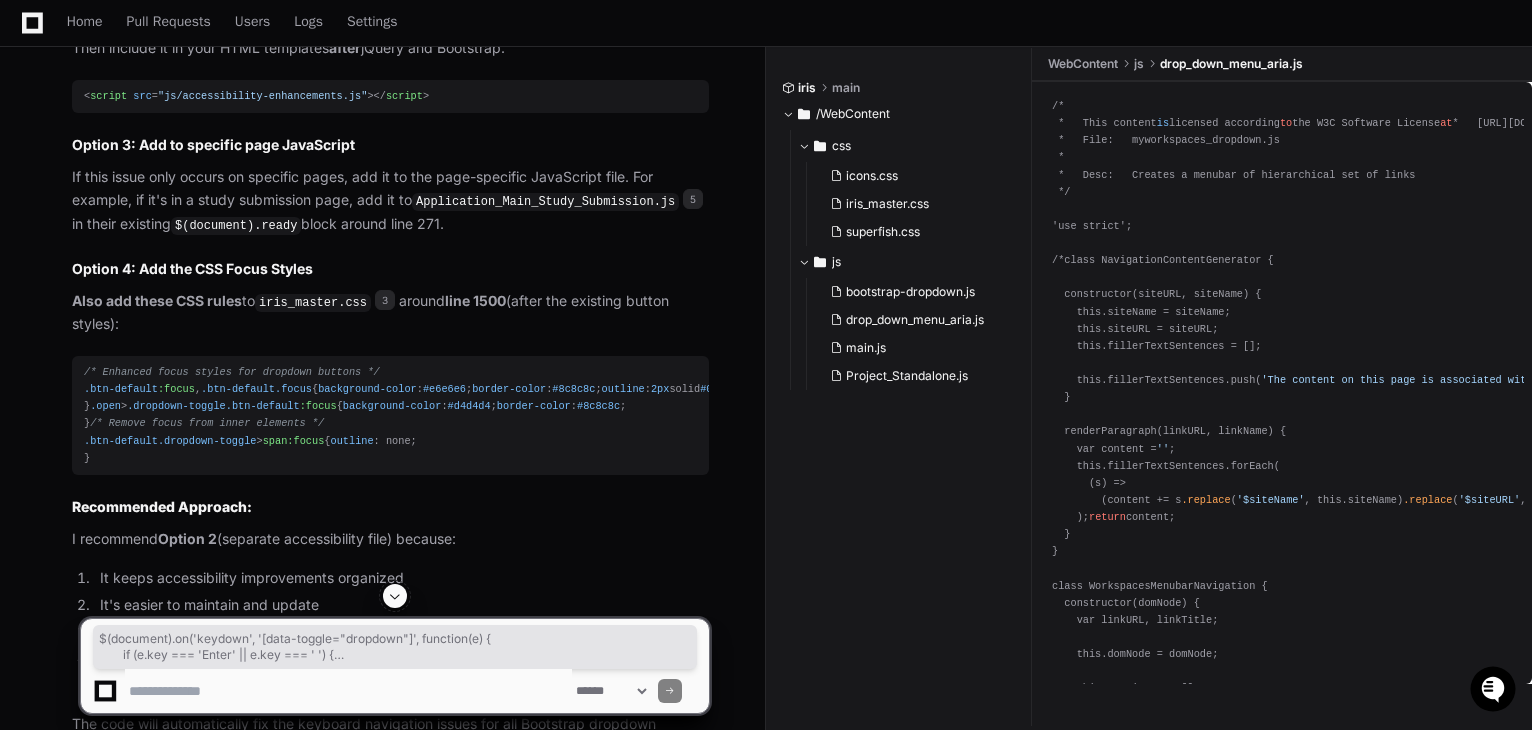 drag, startPoint x: 104, startPoint y: 309, endPoint x: 147, endPoint y: 544, distance: 238.90166 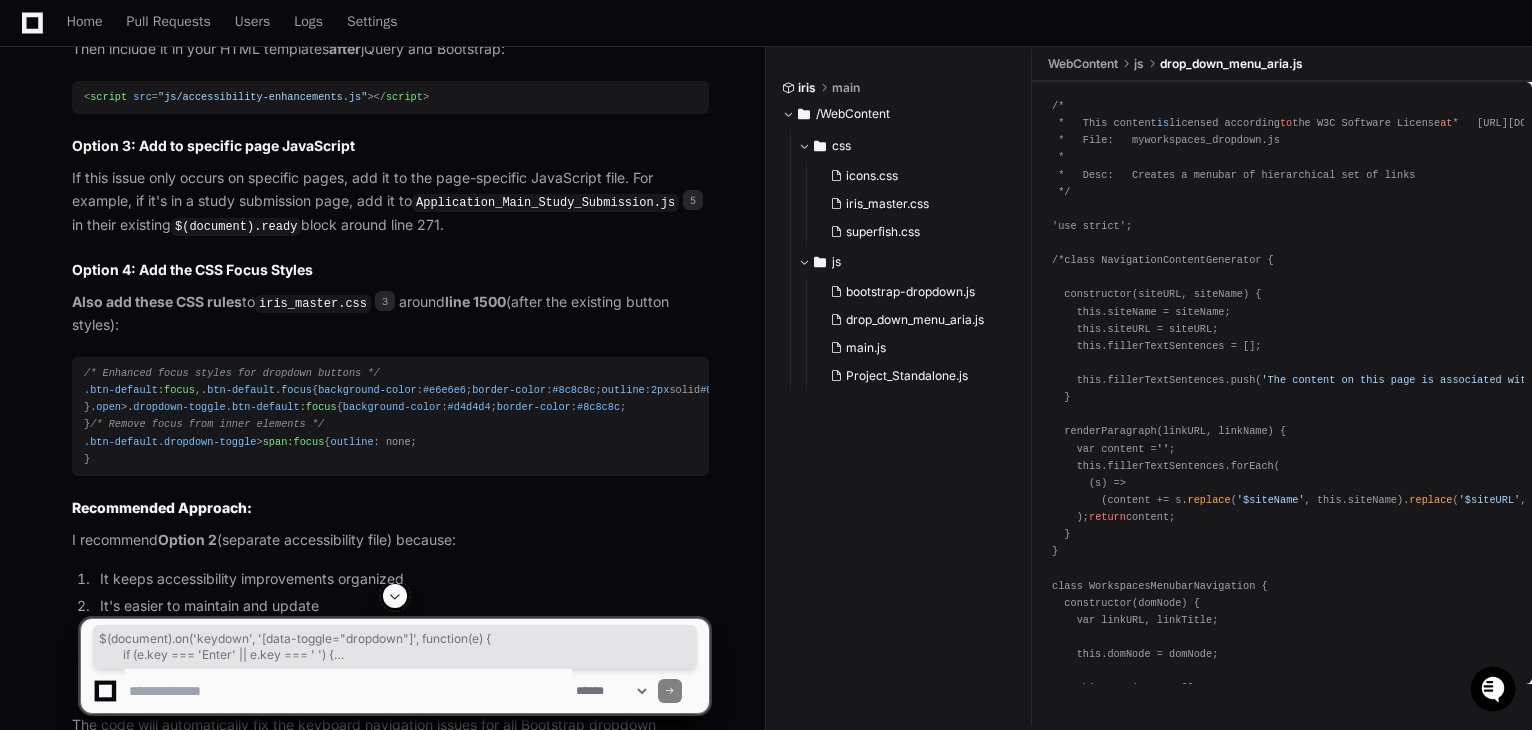 scroll, scrollTop: 4904, scrollLeft: 0, axis: vertical 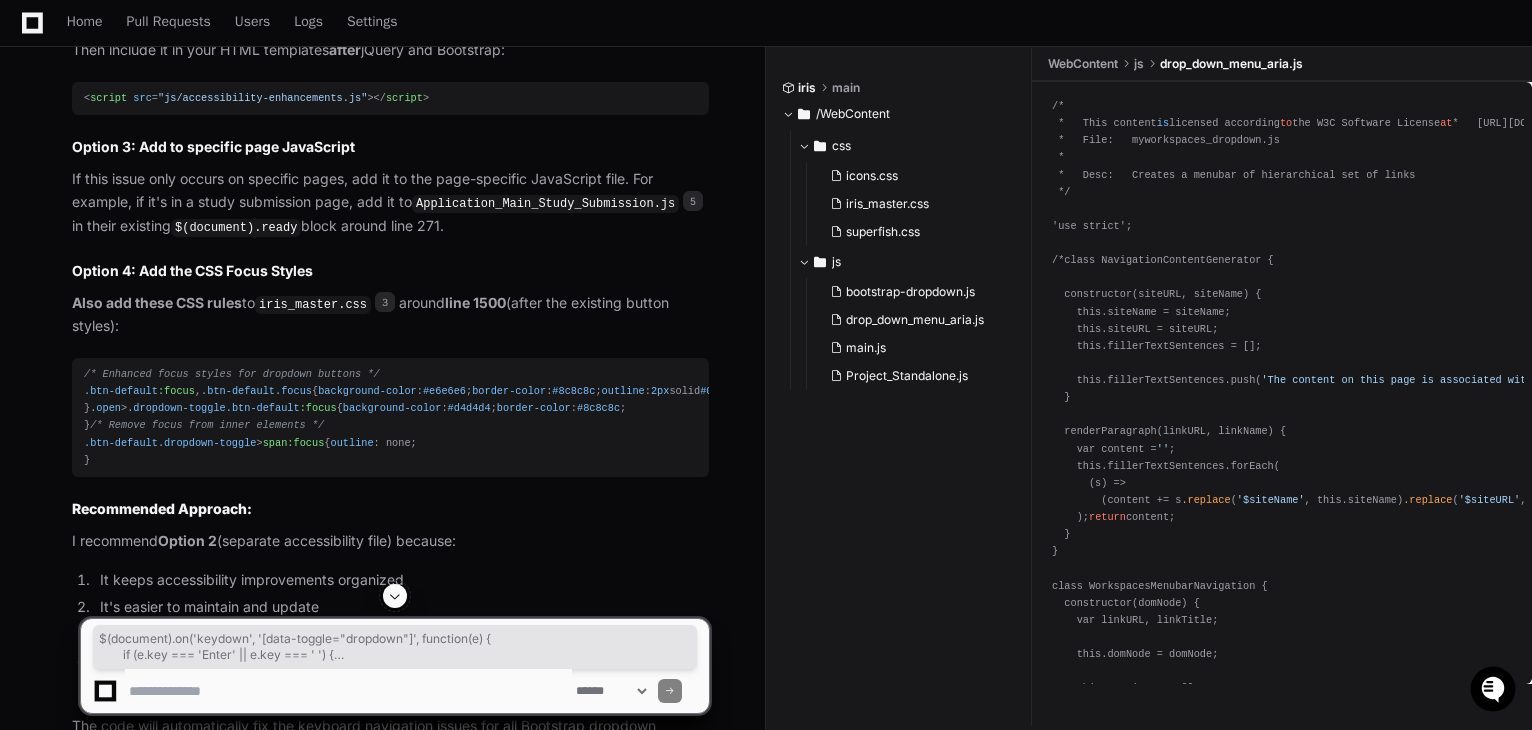 click on "$( document ). ready ( function ( ) {
// Existing datepicker code...
$( '#datePicker' )
. datepicker ({
format :  'mm/dd/yyyy'
})
. on ( 'changeDate' ,  function ( e ) {
$( '#eventForm' ). formValidation ( 'revalidateField' ,  'date' );
});
// ADD YOUR DROPDOWN KEYBOARD HANDLER HERE:
// Enhanced Bootstrap dropdown accessibility
$( document ). on ( 'keydown' ,  '[data-toggle="dropdown"]' ,  function ( e ) {
if  (e. key  ===  'Enter'  || e. key  ===  ' ' ) {
e. preventDefault ();
e. stopPropagation ();
$( this ). click ();
}
});
// Prevent focus on inner elements
$( document ). on ( 'focus' ,  '[data-toggle="dropdown"] *' ,  function ( e ) {
var  $button = $( this ). closest ( '[data-toggle="dropdown"]' );
if  ($button. length  &&  this  !== $button[ 0 ]) {
$button. focus ();
}
});
});" 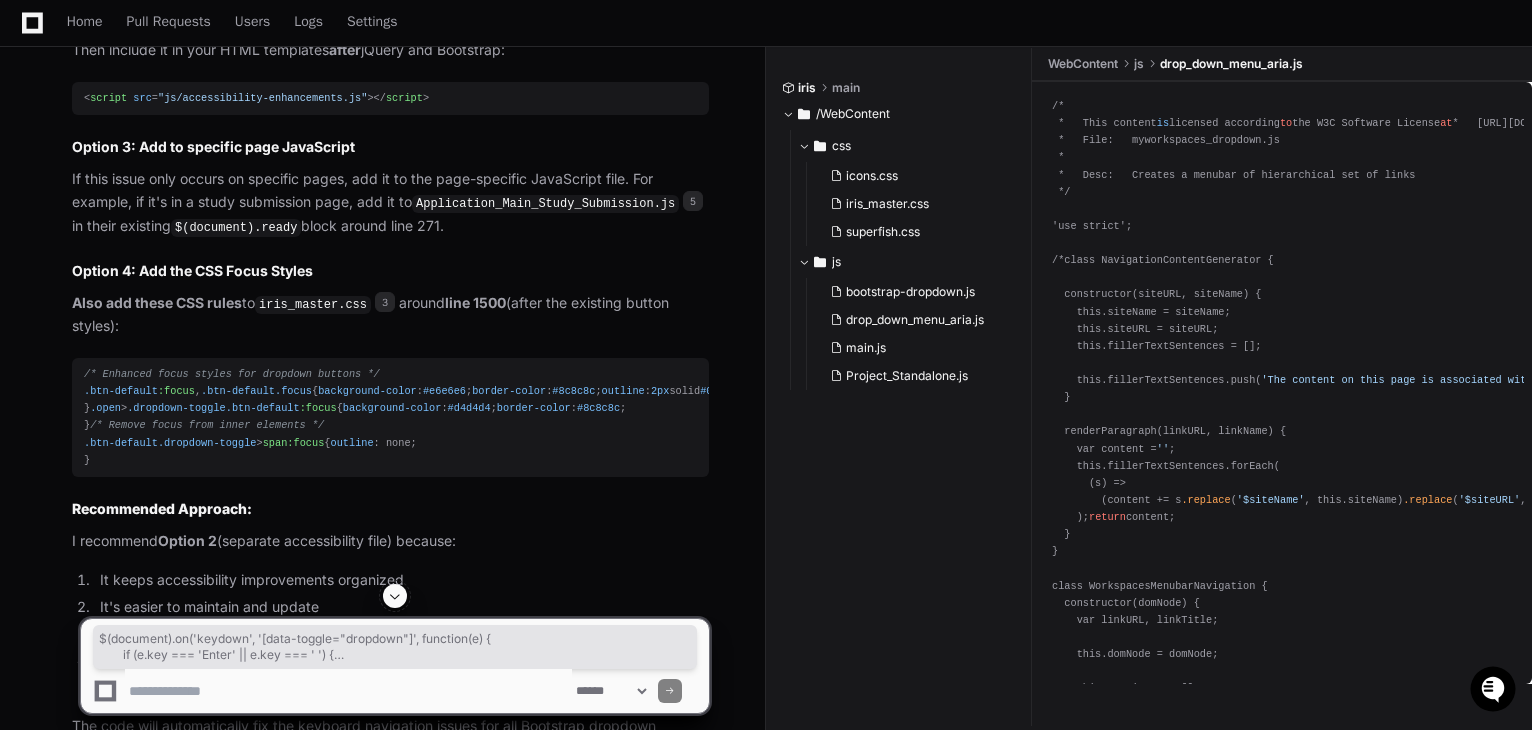 drag, startPoint x: 104, startPoint y: 313, endPoint x: 132, endPoint y: 549, distance: 237.65521 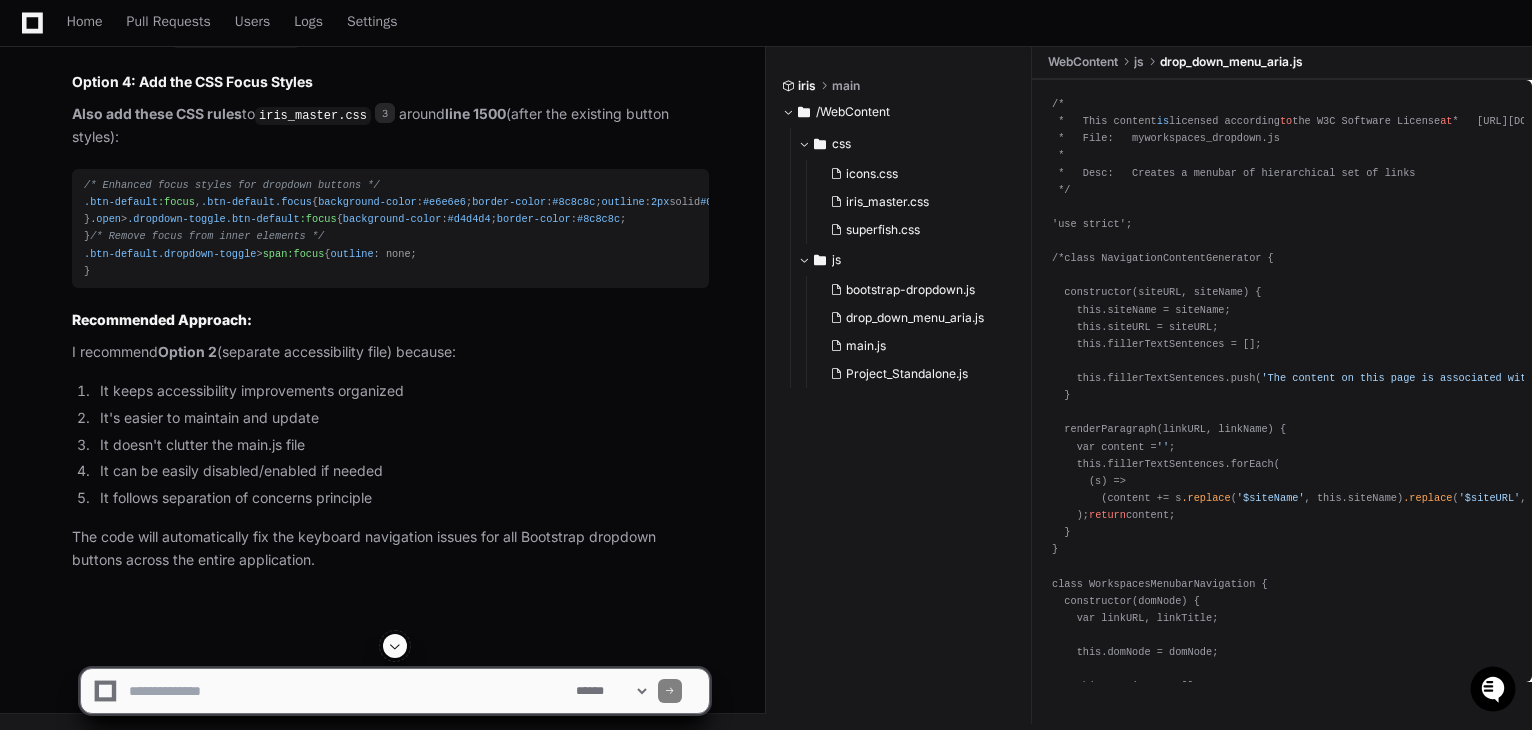 scroll, scrollTop: 6765, scrollLeft: 0, axis: vertical 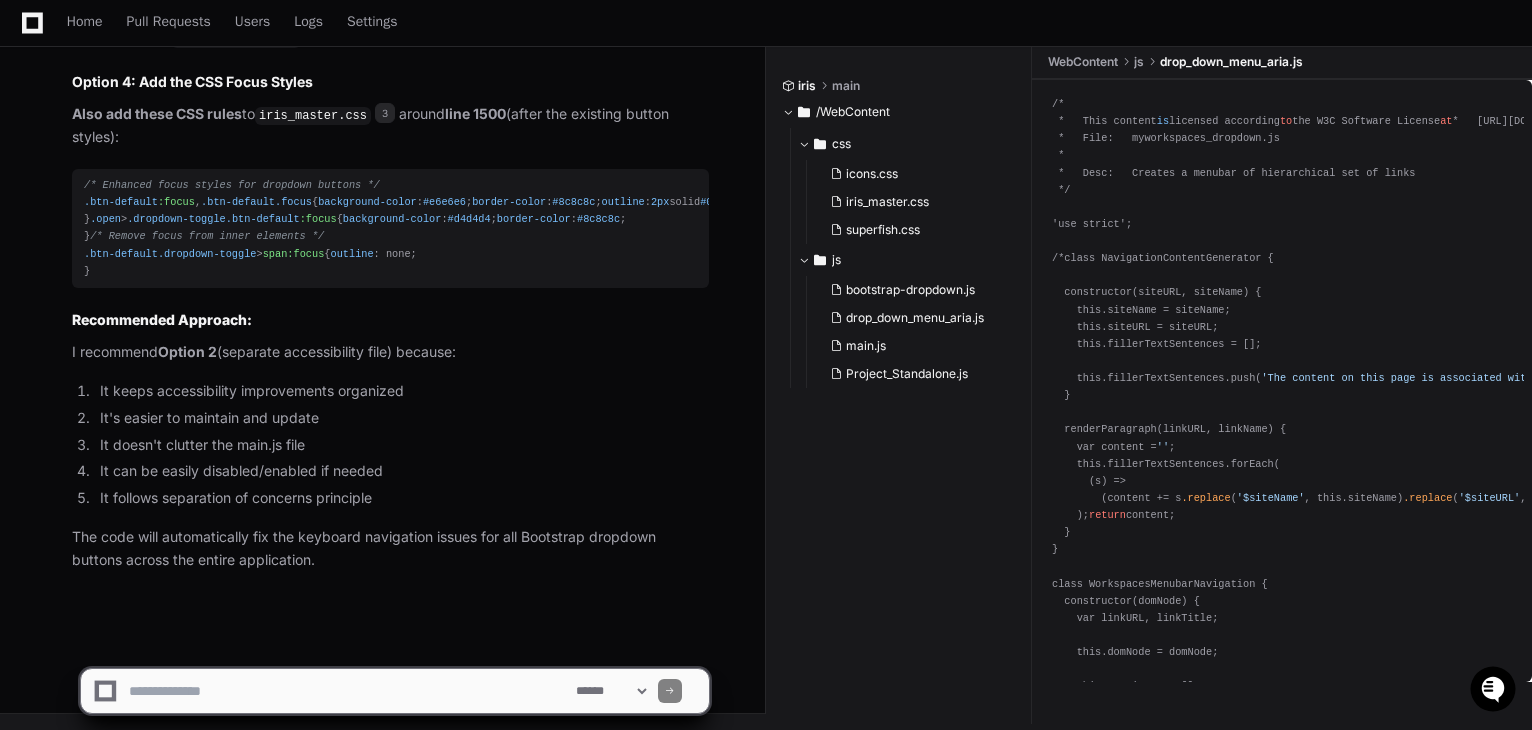 click 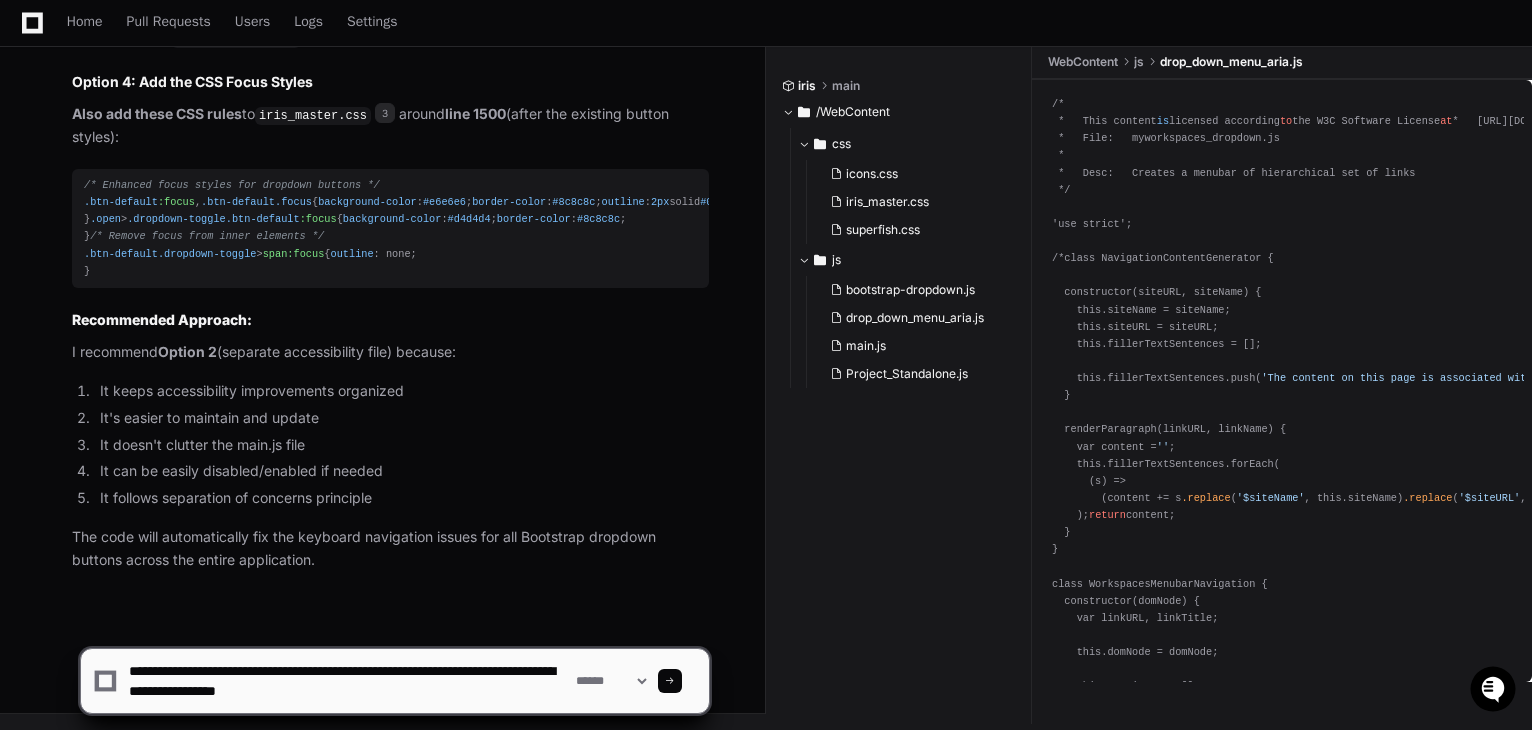 type on "**********" 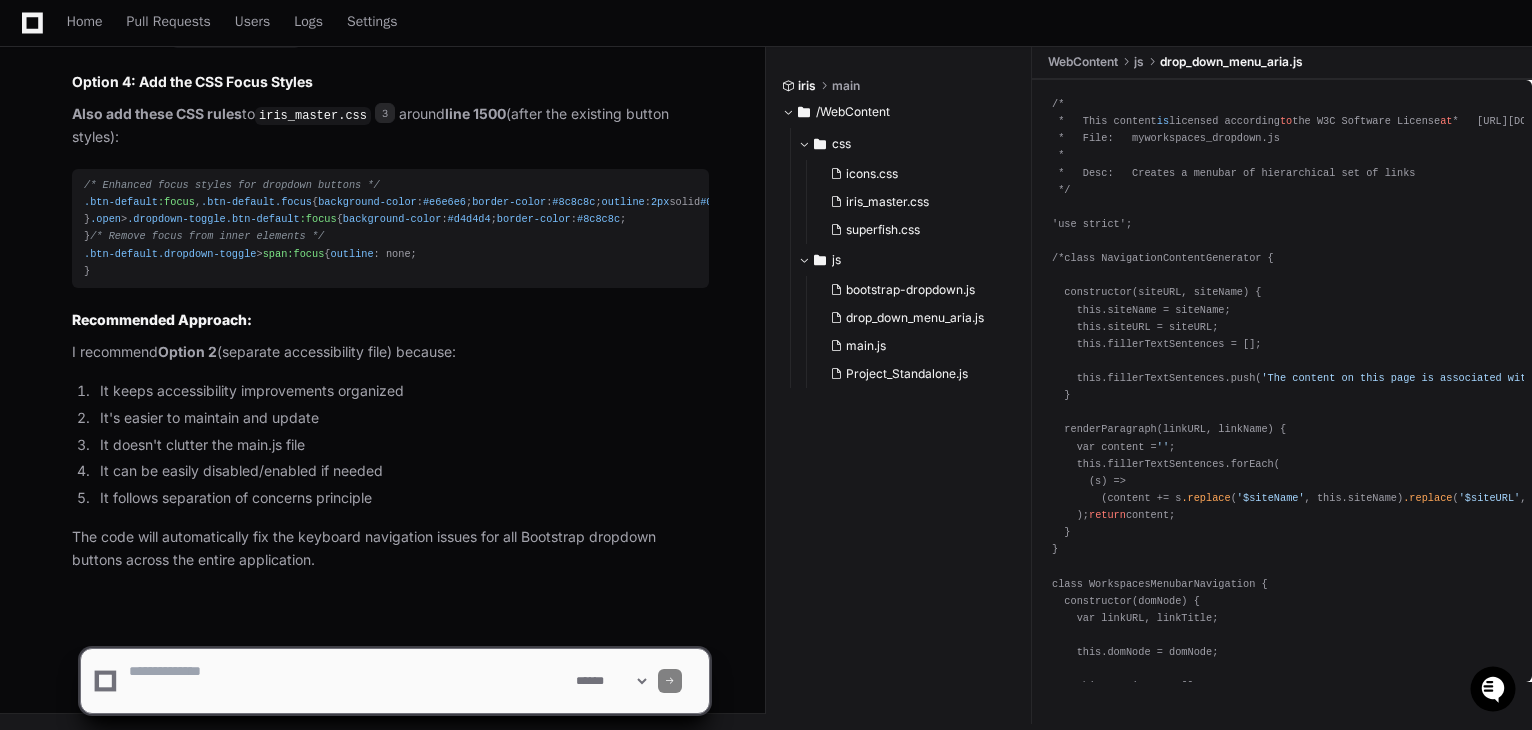 scroll, scrollTop: 0, scrollLeft: 0, axis: both 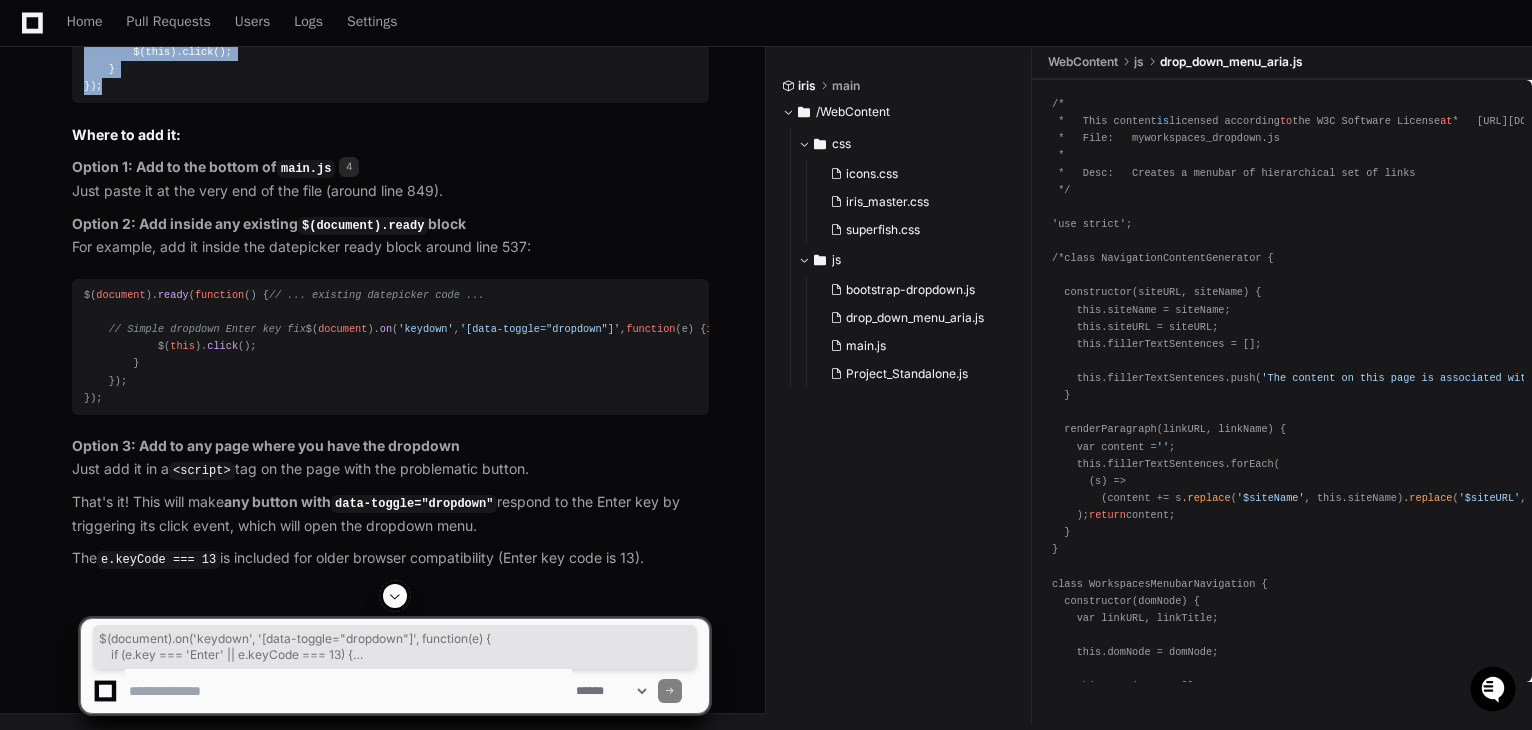 drag, startPoint x: 86, startPoint y: 472, endPoint x: 136, endPoint y: 557, distance: 98.61542 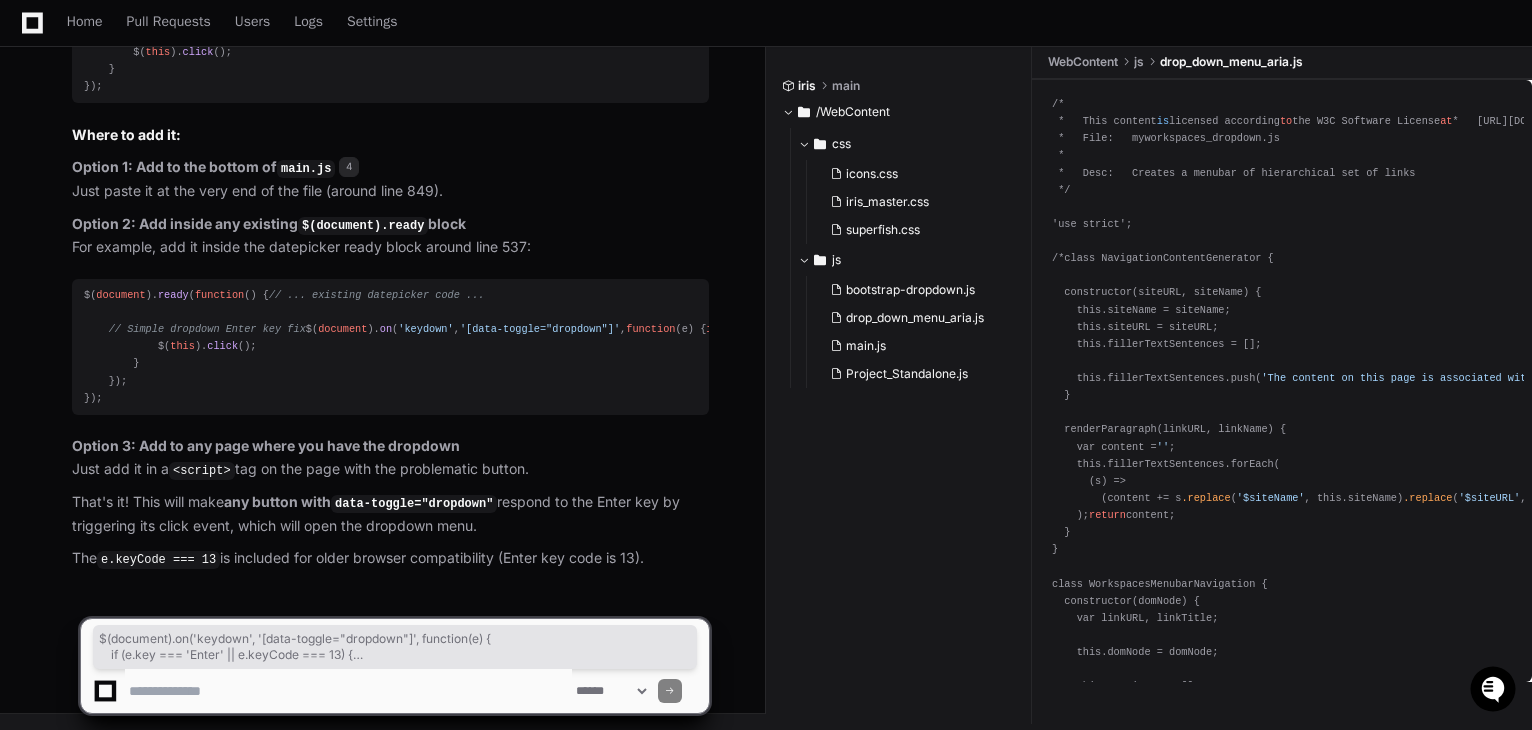click 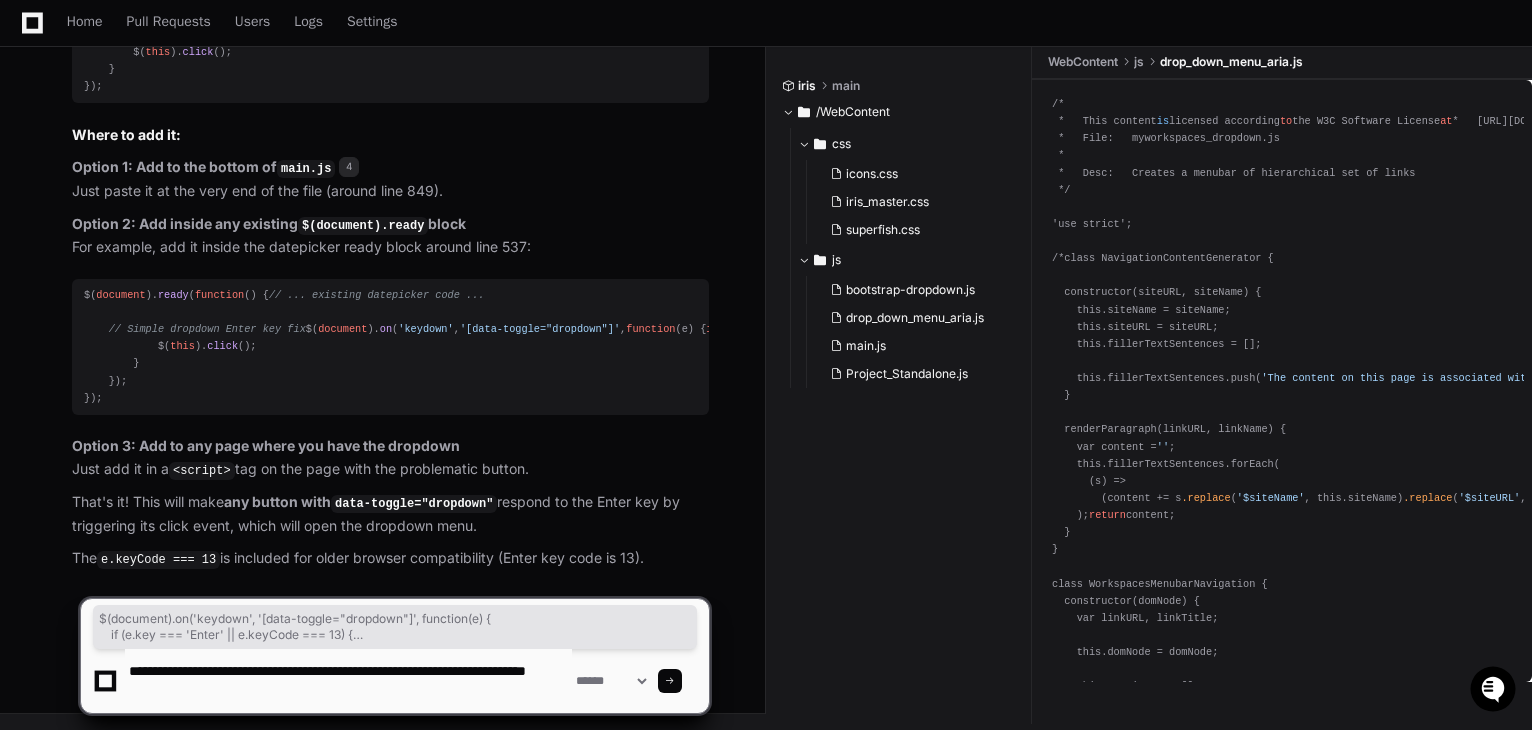 type on "**********" 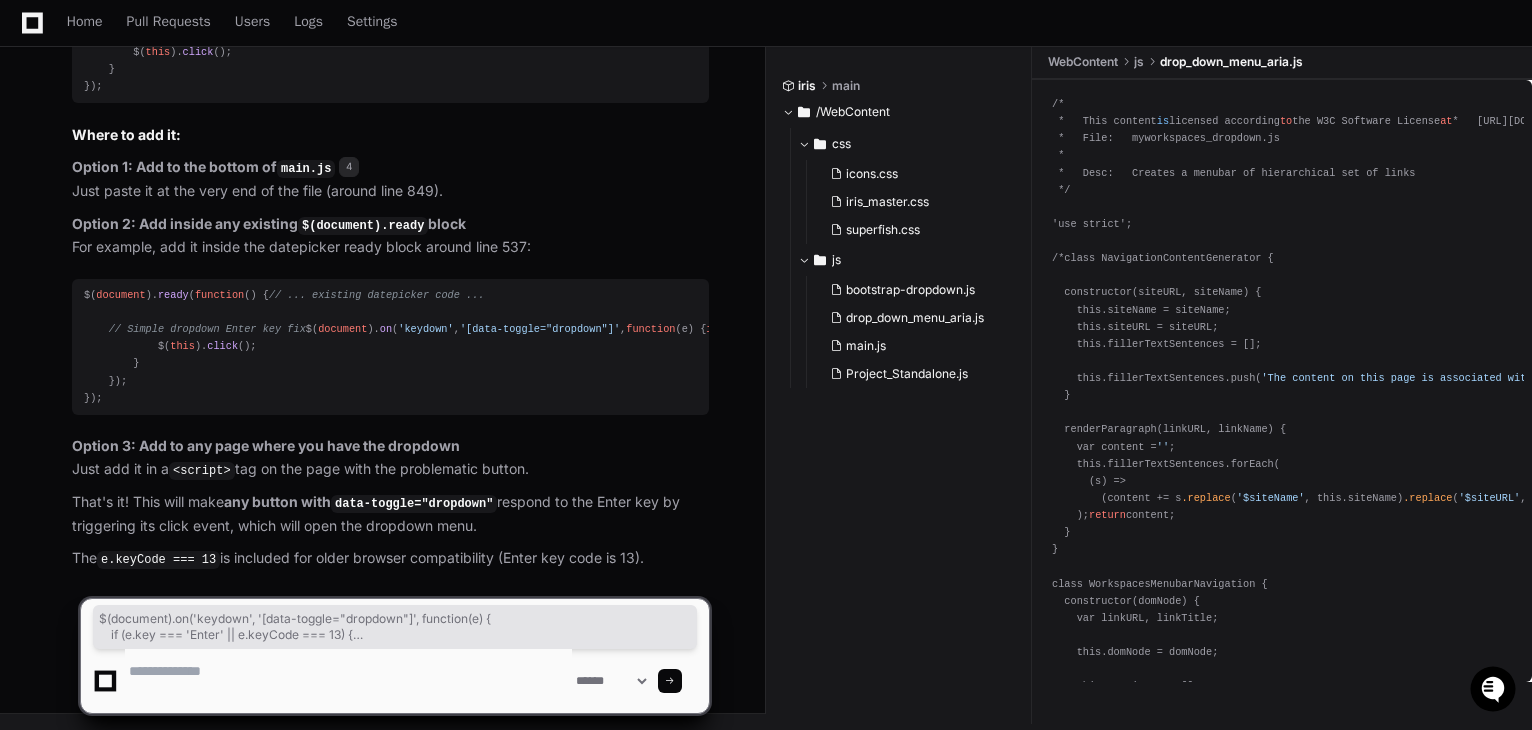 scroll, scrollTop: 0, scrollLeft: 0, axis: both 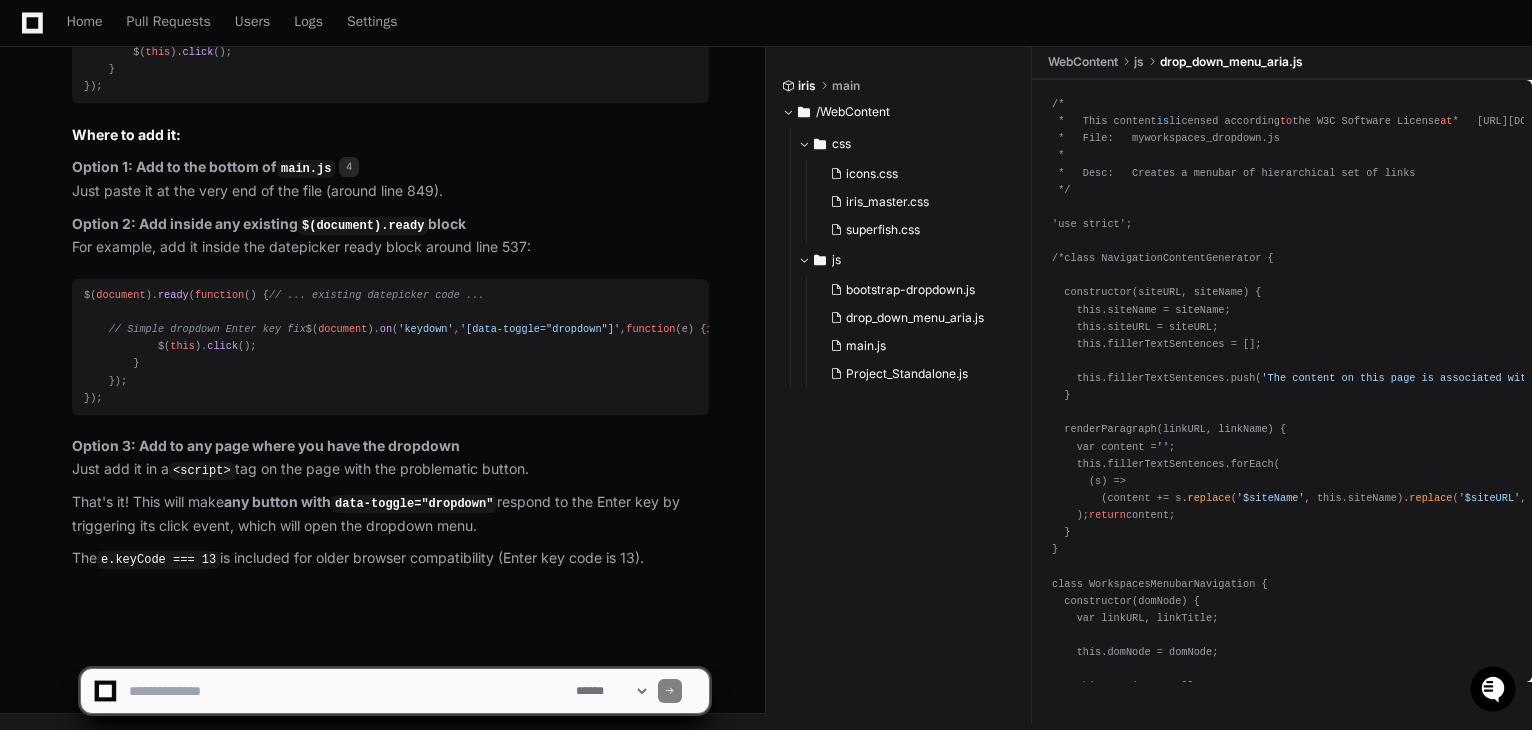 click 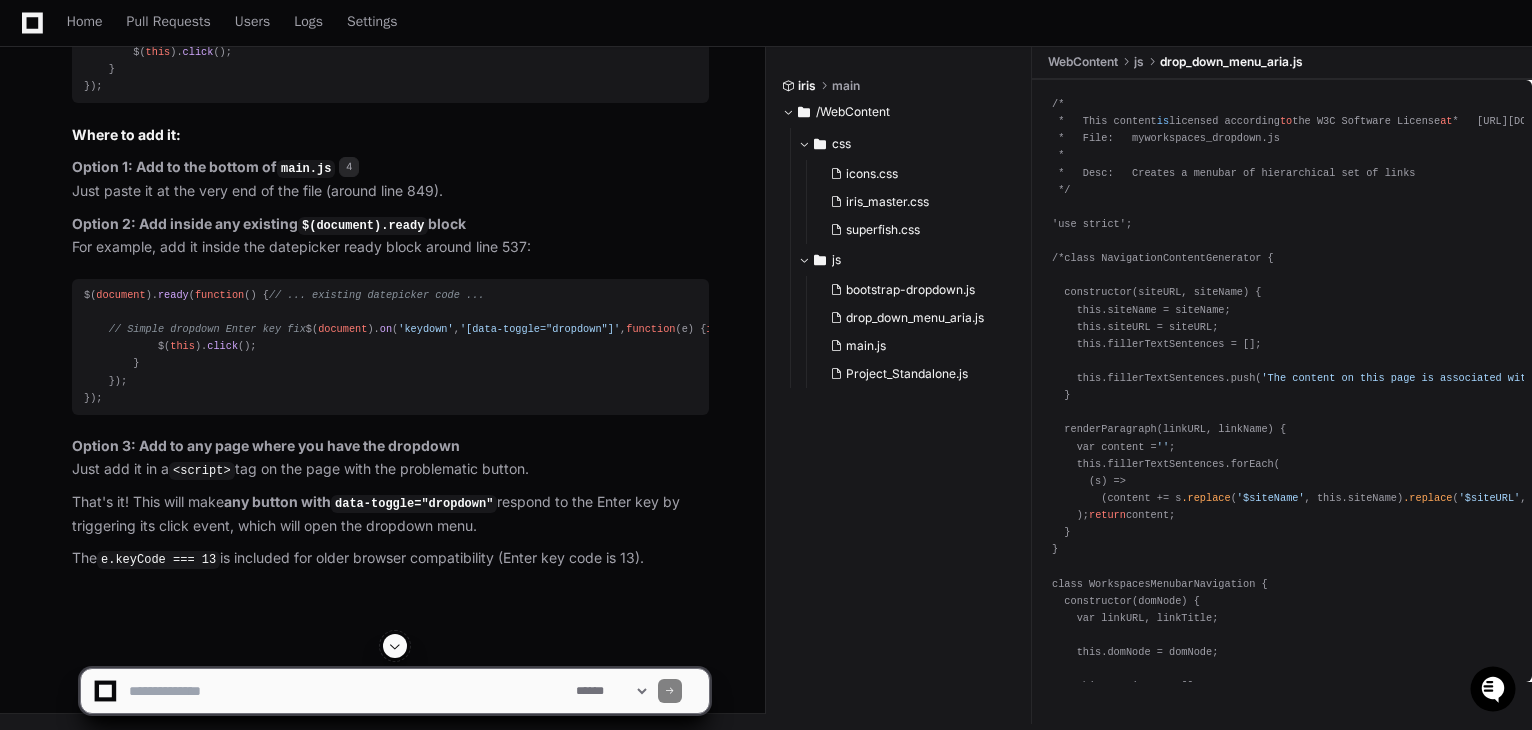 scroll, scrollTop: 7824, scrollLeft: 0, axis: vertical 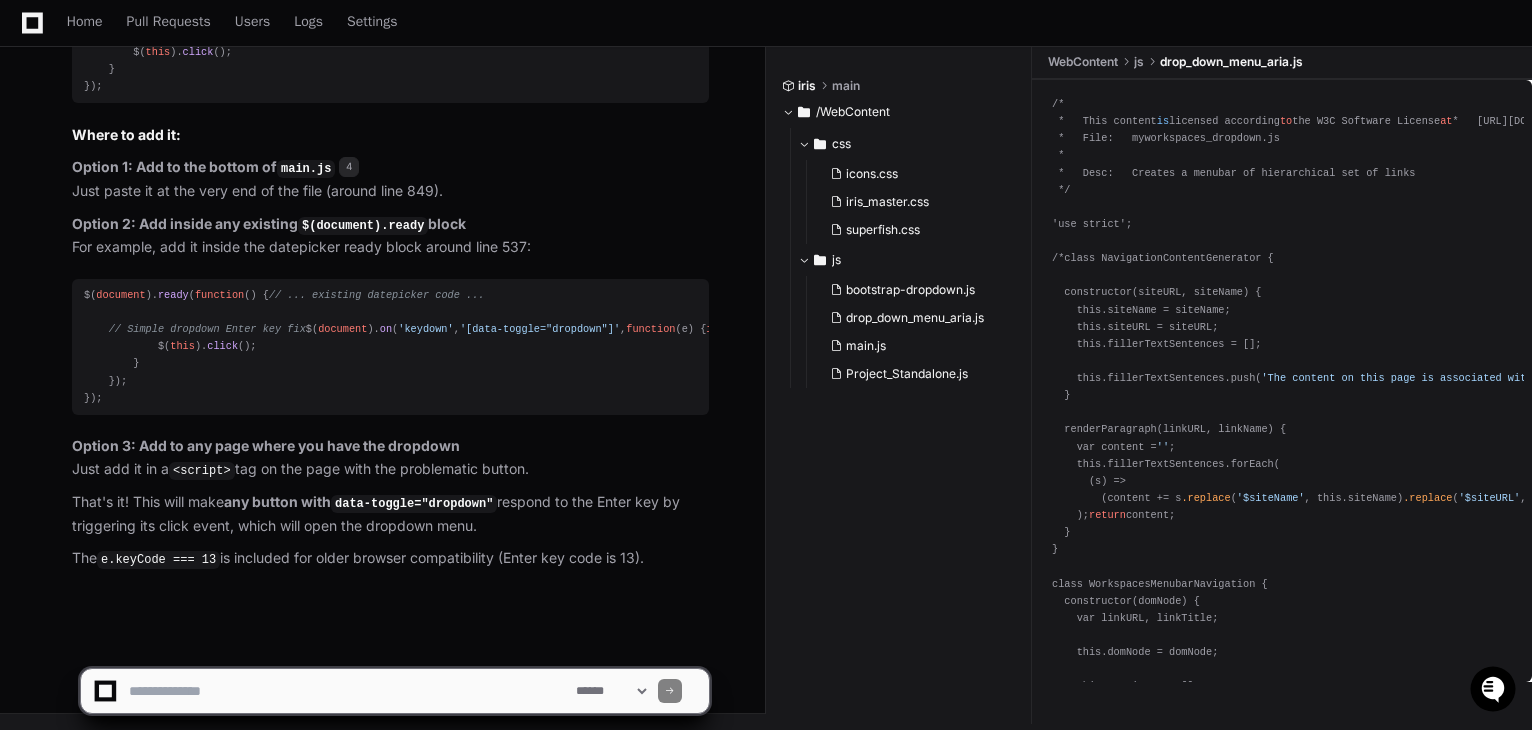 click 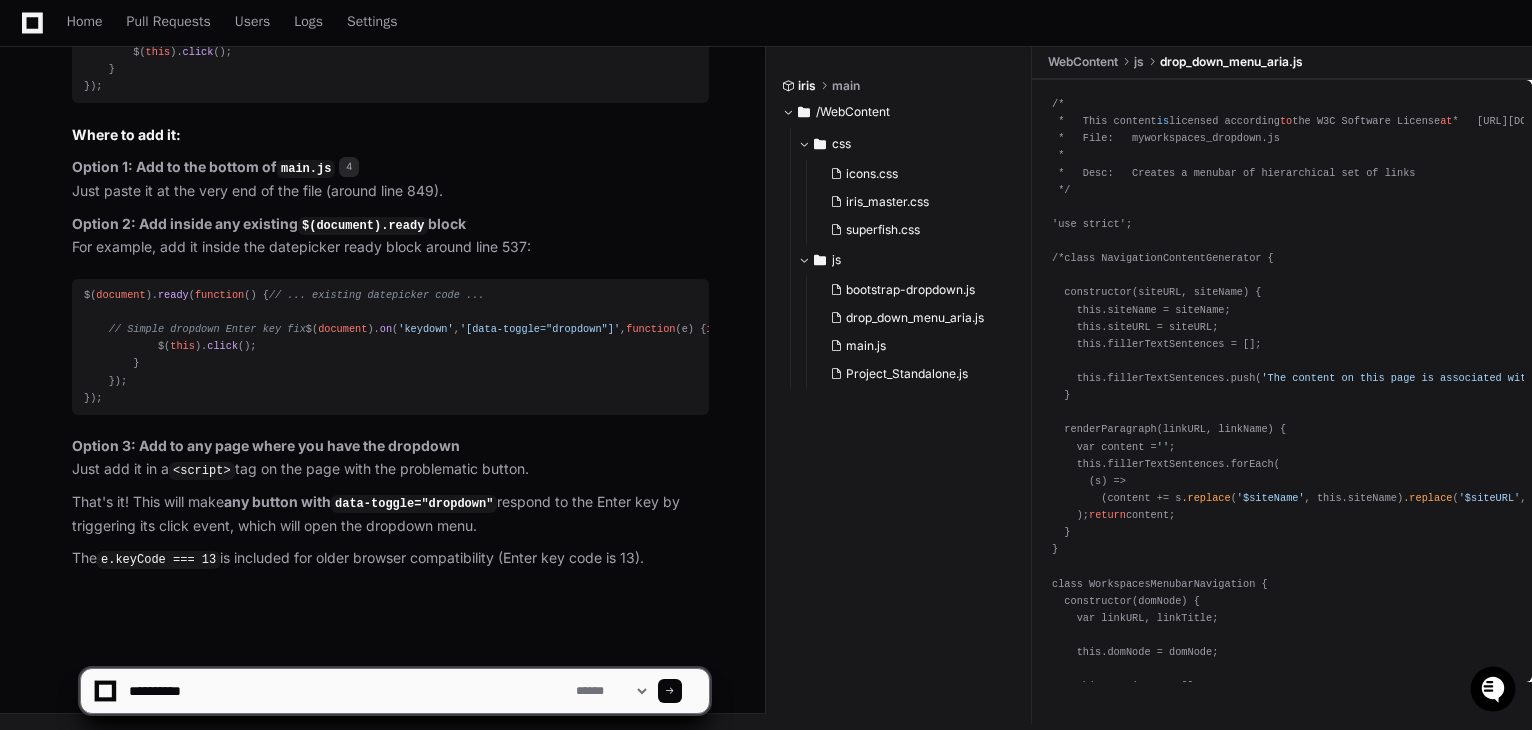type on "**********" 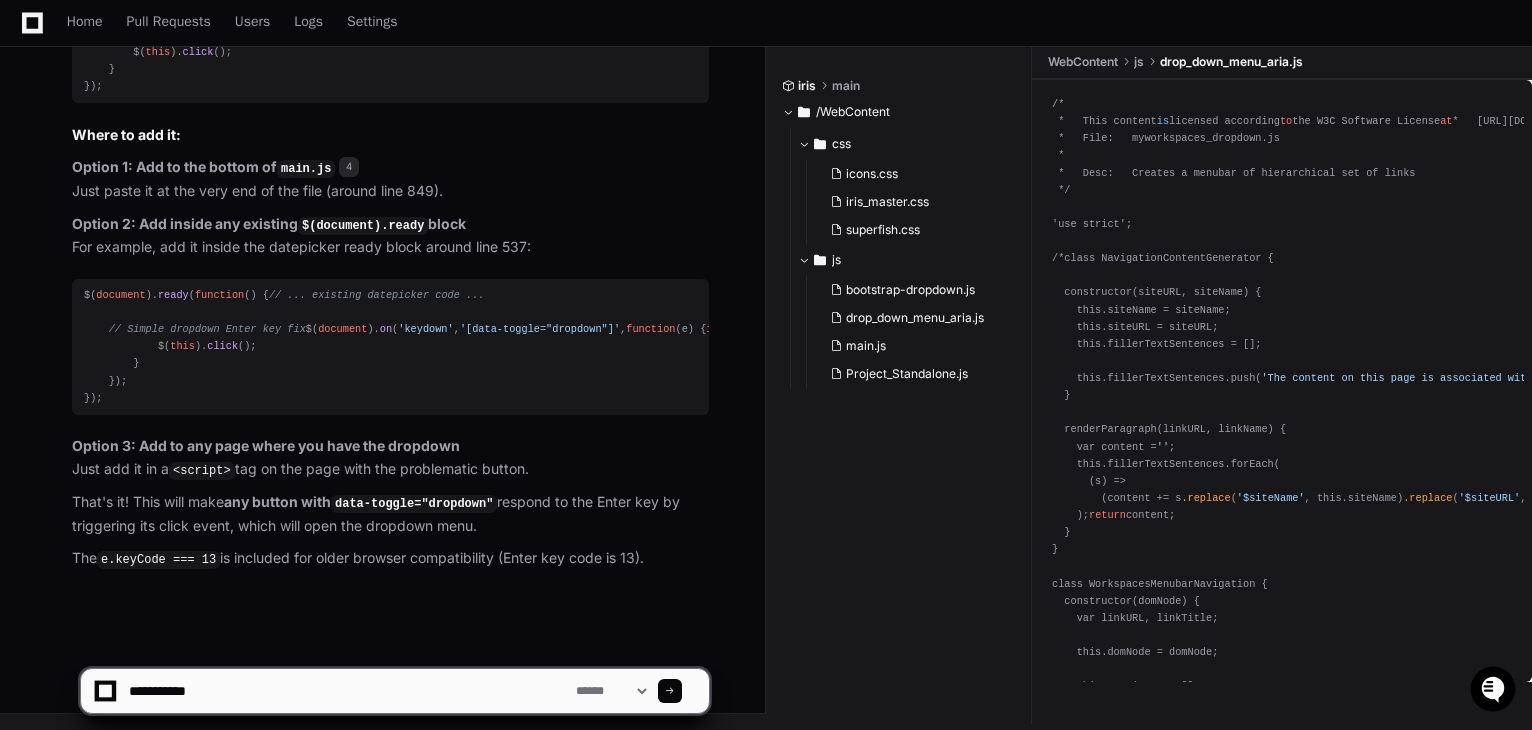 type 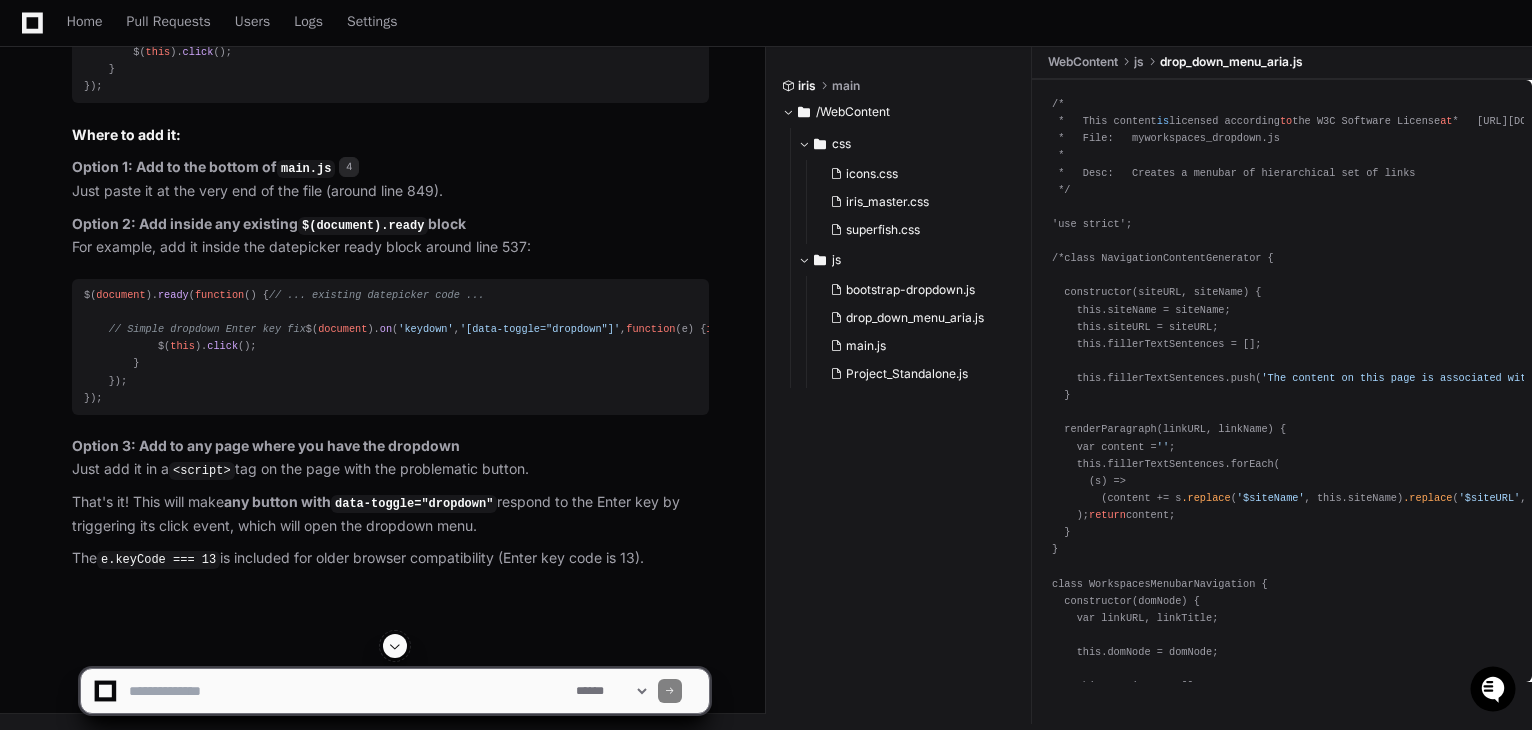 scroll, scrollTop: 7824, scrollLeft: 0, axis: vertical 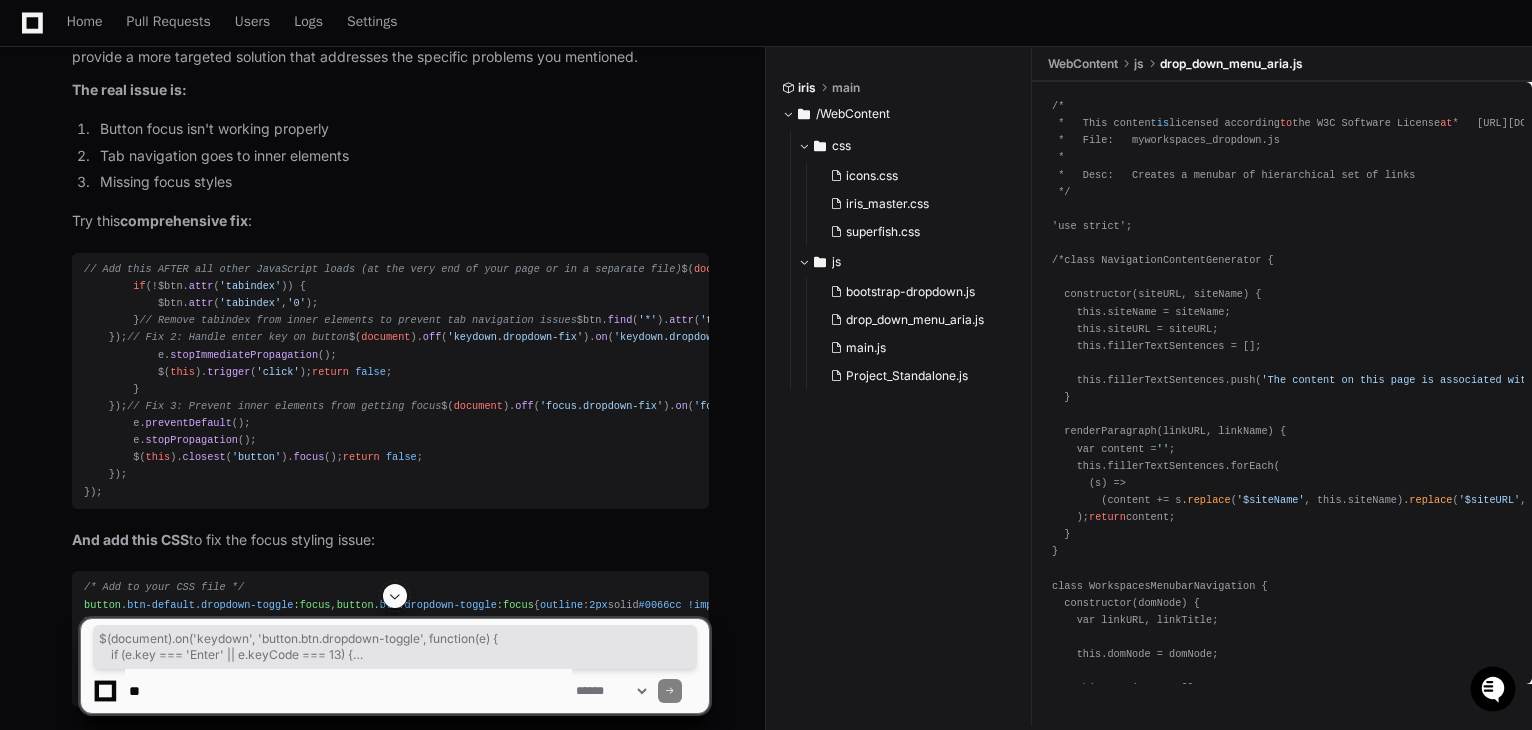 drag, startPoint x: 83, startPoint y: 320, endPoint x: 124, endPoint y: 562, distance: 245.44856 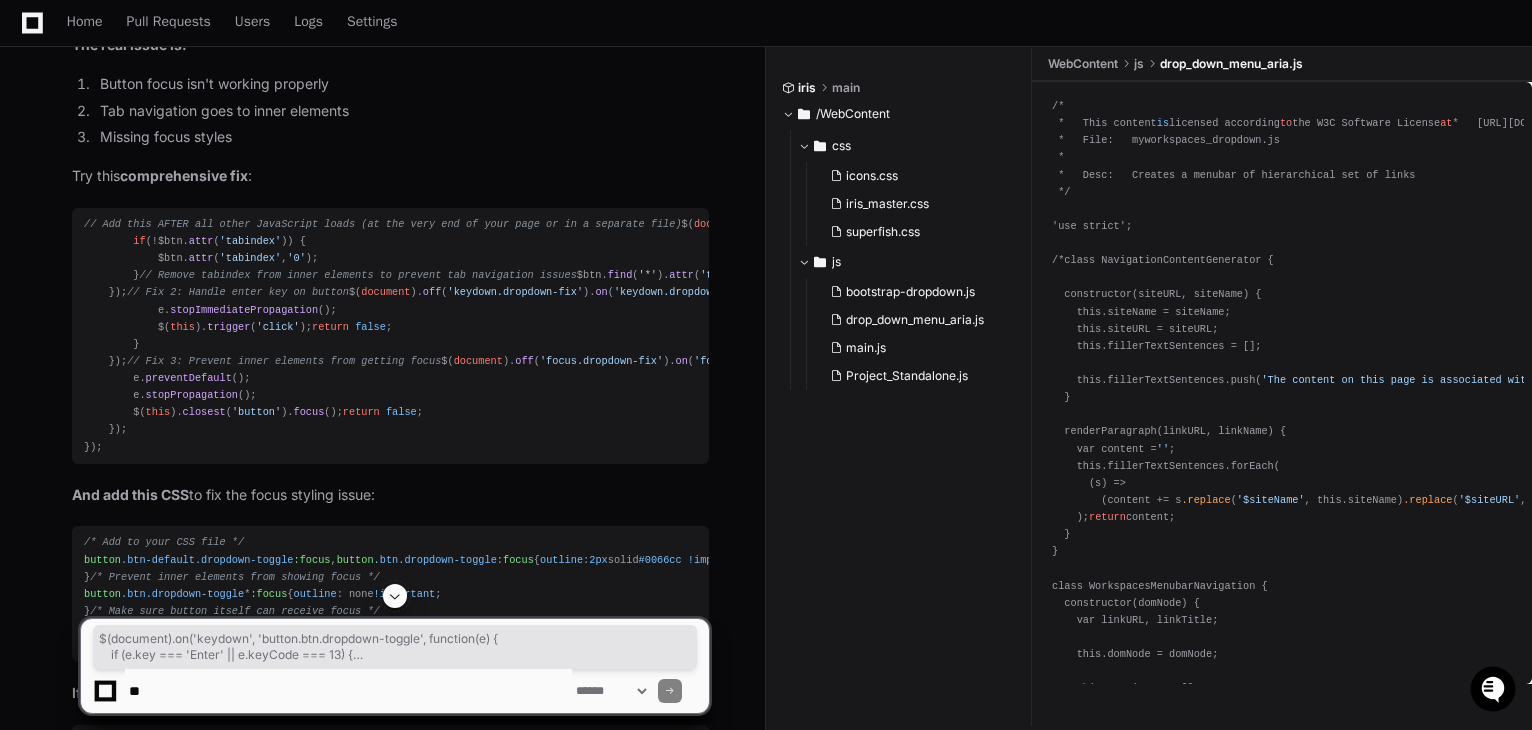 scroll, scrollTop: 8779, scrollLeft: 0, axis: vertical 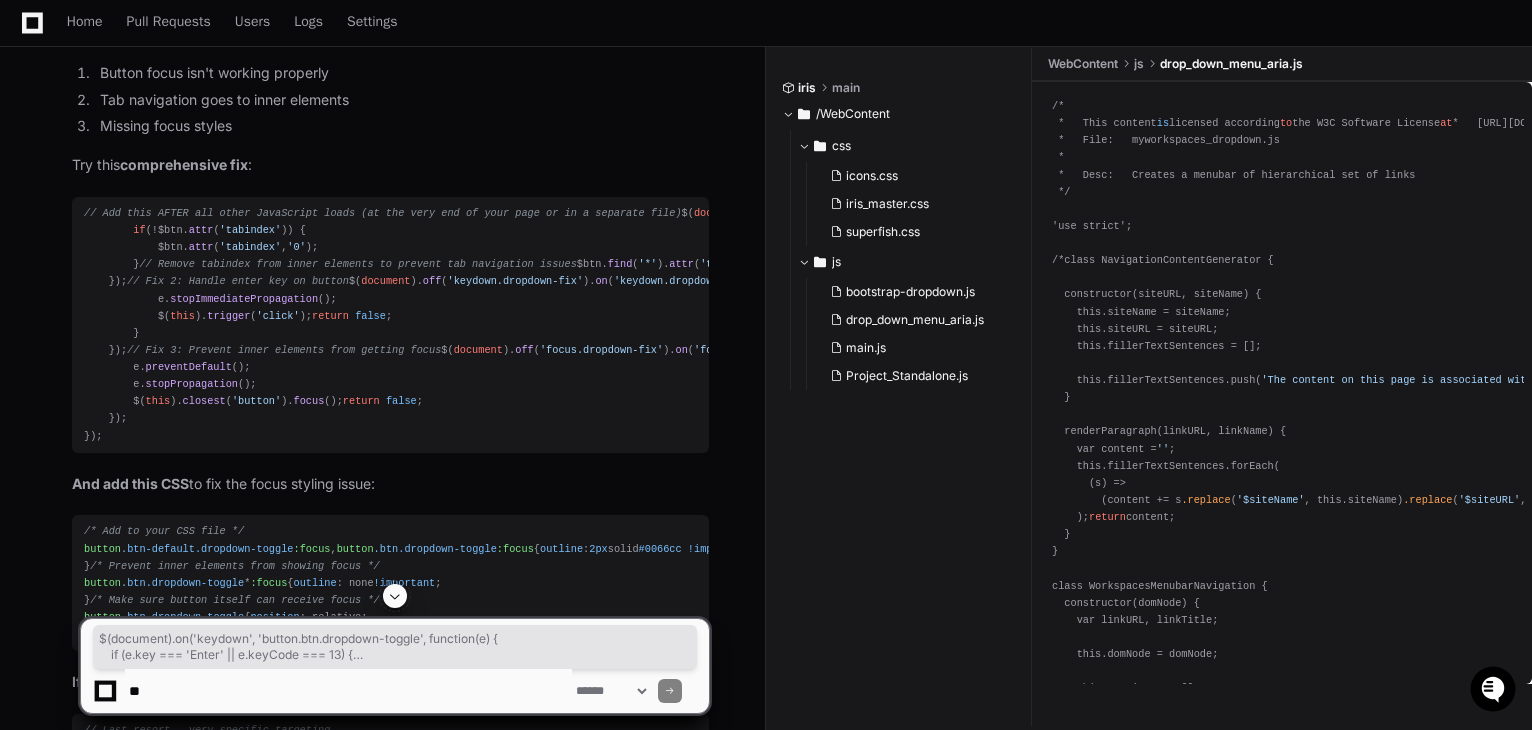 click on "// More specific handler that won't interfere with other elements
$( document ). on ( 'keydown' ,  'button.btn.dropdown-toggle' ,  function ( e ) {
if  (e. key  ===  'Enter'  || e. keyCode  ===  13 ) {
e. preventDefault ();
e. stopPropagation ();
$( this ). click ();
return   false ;
}
});
// Handle inner span element focus issue
$( document ). on ( 'keydown' ,  'button.btn.dropdown-toggle span' ,  function ( e ) {
if  (e. key  ===  'Enter'  || e. keyCode  ===  13 ) {
e. preventDefault ();
e. stopPropagation ();
$( this ). parent (). click ();
return   false ;
}
});" 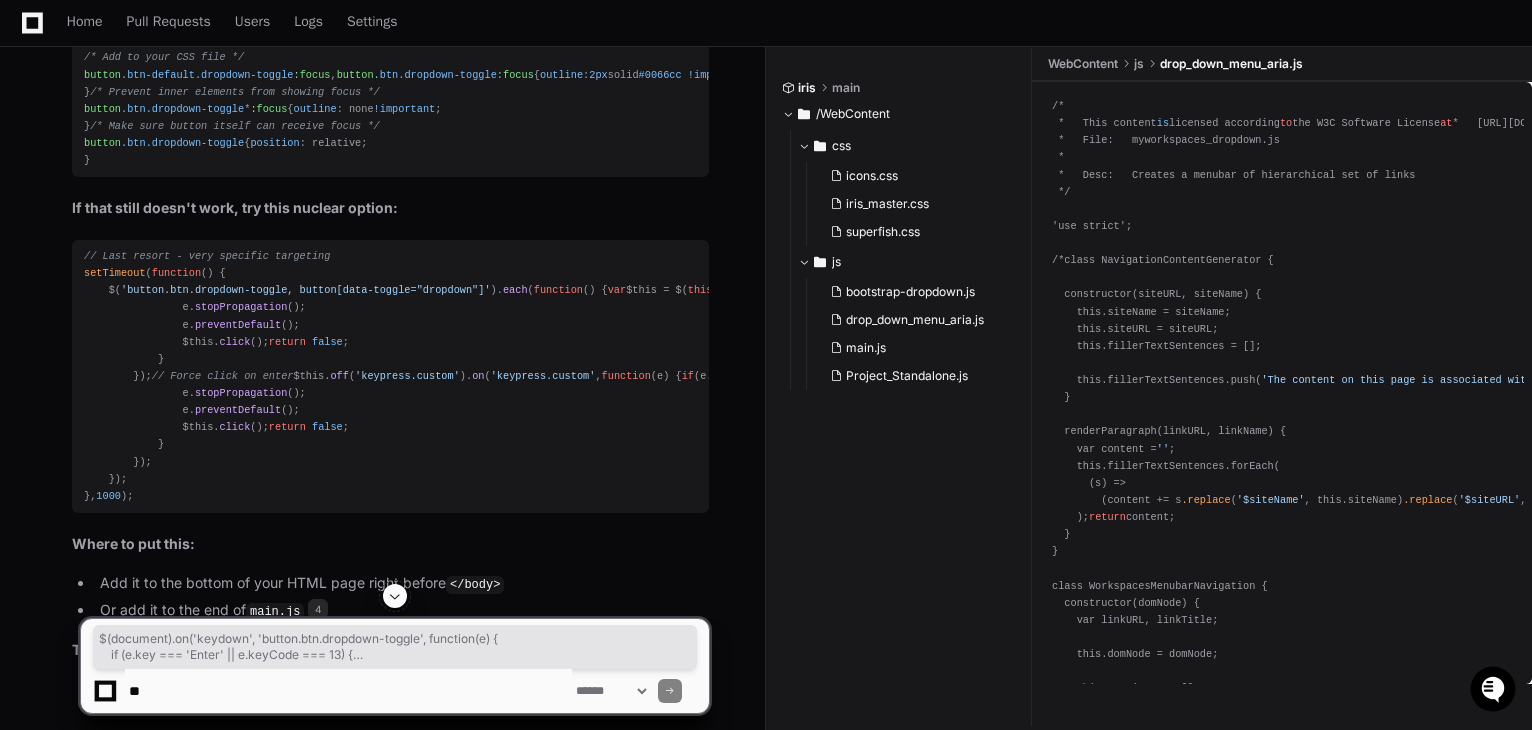 scroll, scrollTop: 9252, scrollLeft: 0, axis: vertical 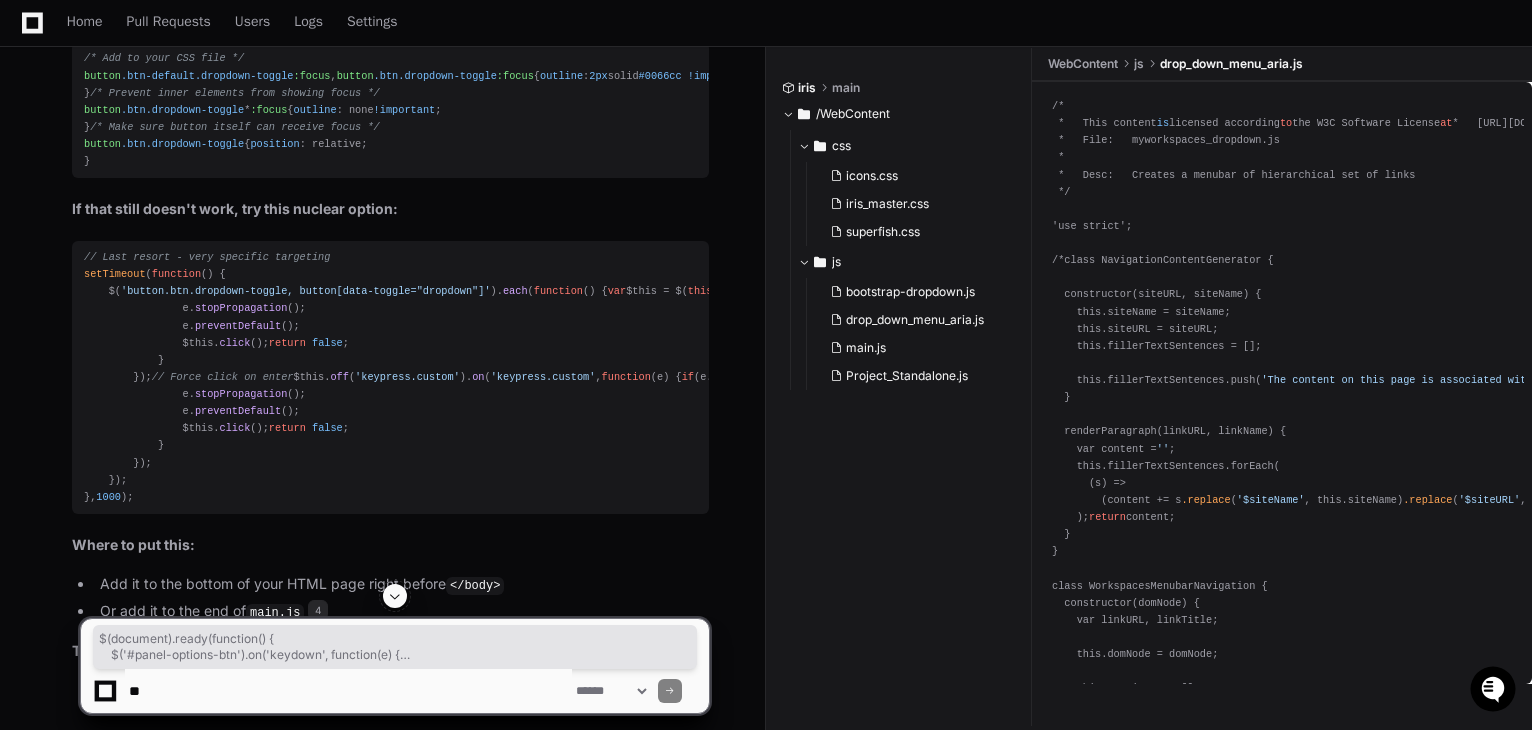 drag, startPoint x: 83, startPoint y: 349, endPoint x: 135, endPoint y: 572, distance: 228.98253 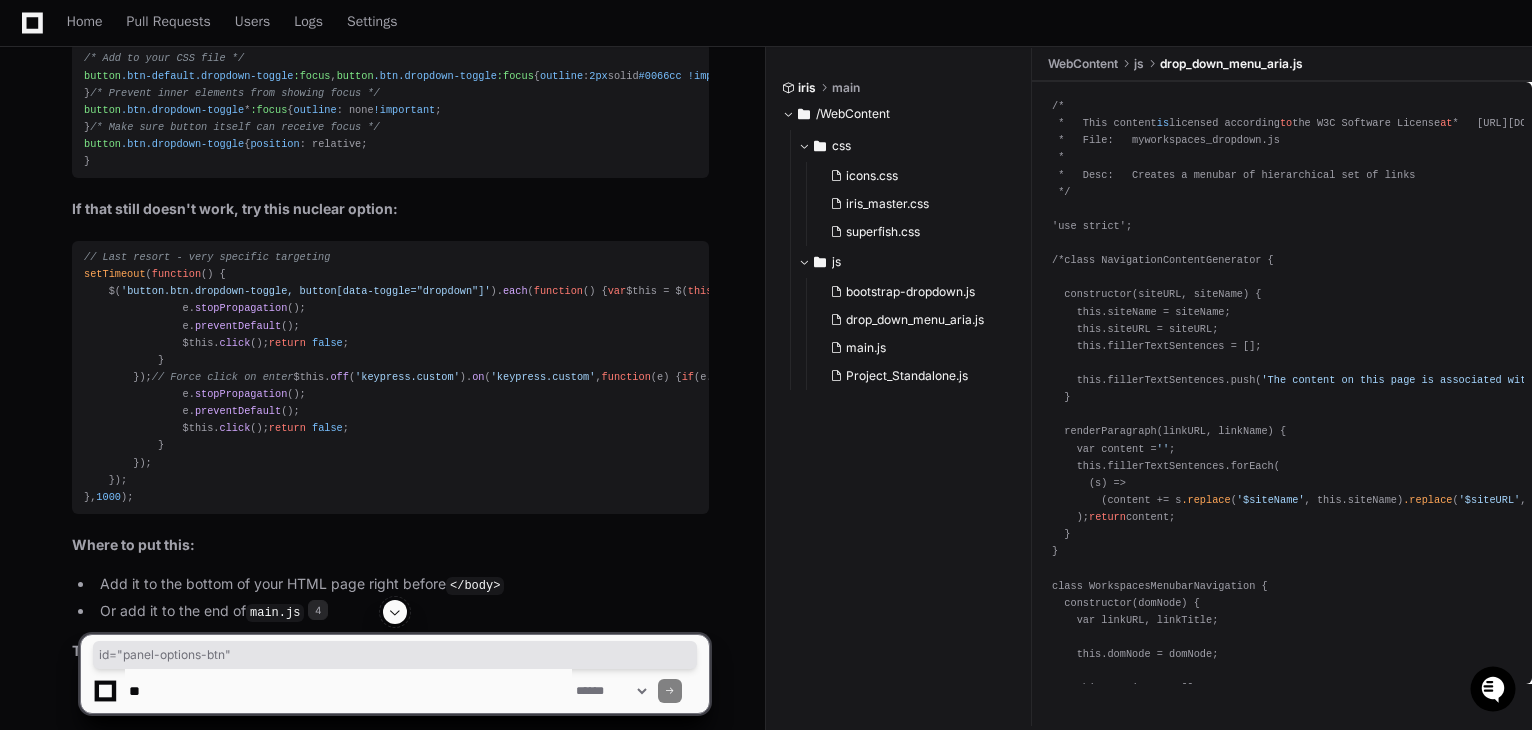 drag, startPoint x: 129, startPoint y: 212, endPoint x: 253, endPoint y: 212, distance: 124 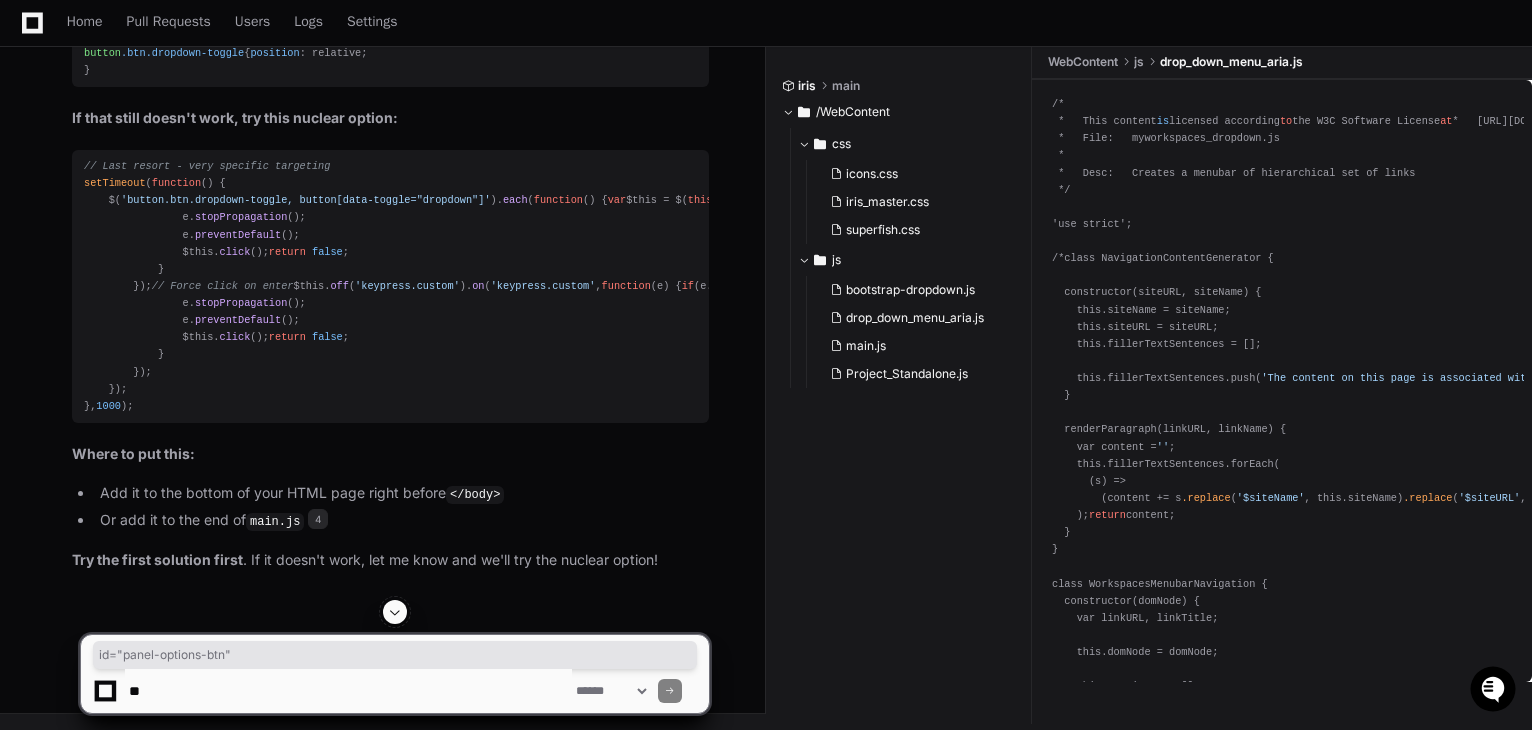 scroll, scrollTop: 9584, scrollLeft: 0, axis: vertical 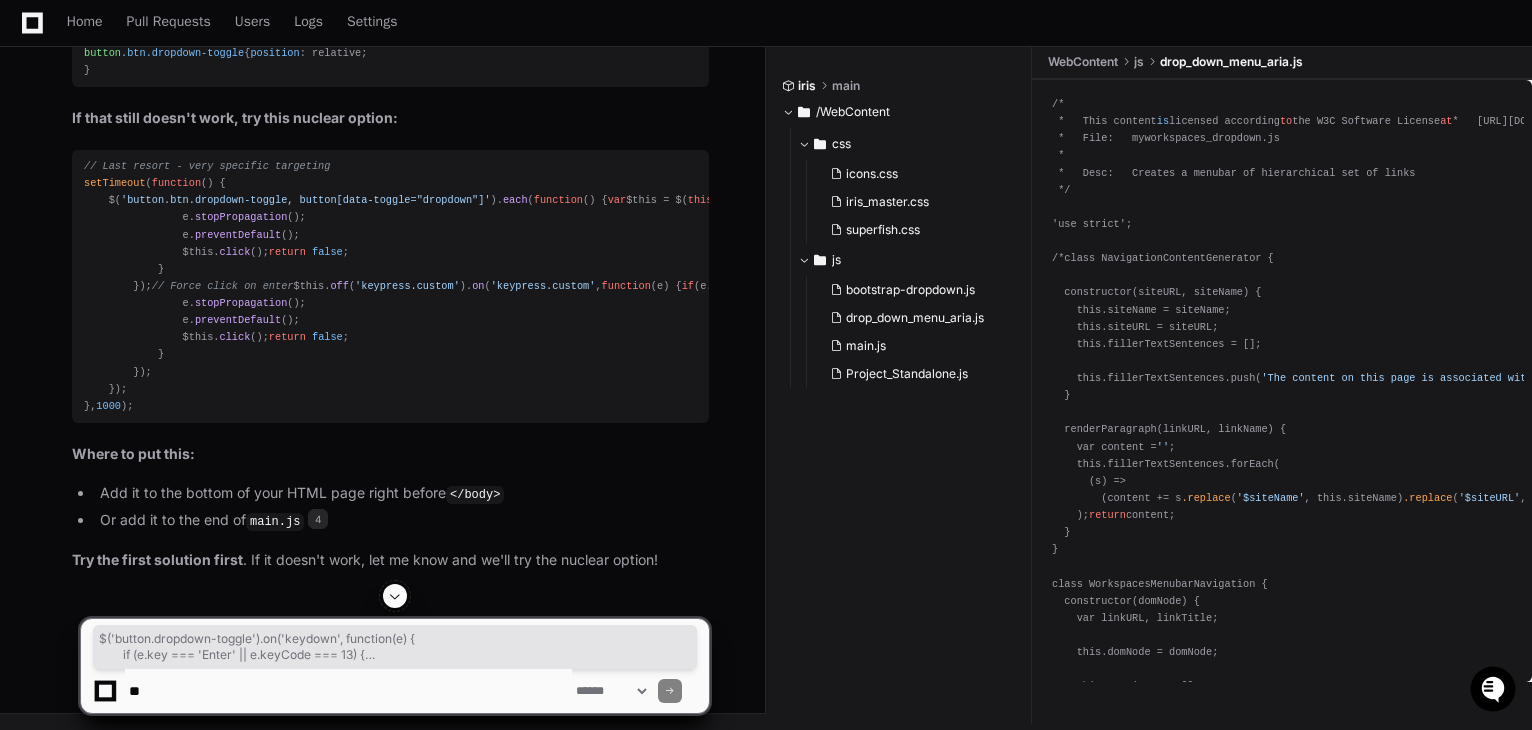 drag, startPoint x: 106, startPoint y: 381, endPoint x: 133, endPoint y: 442, distance: 66.70832 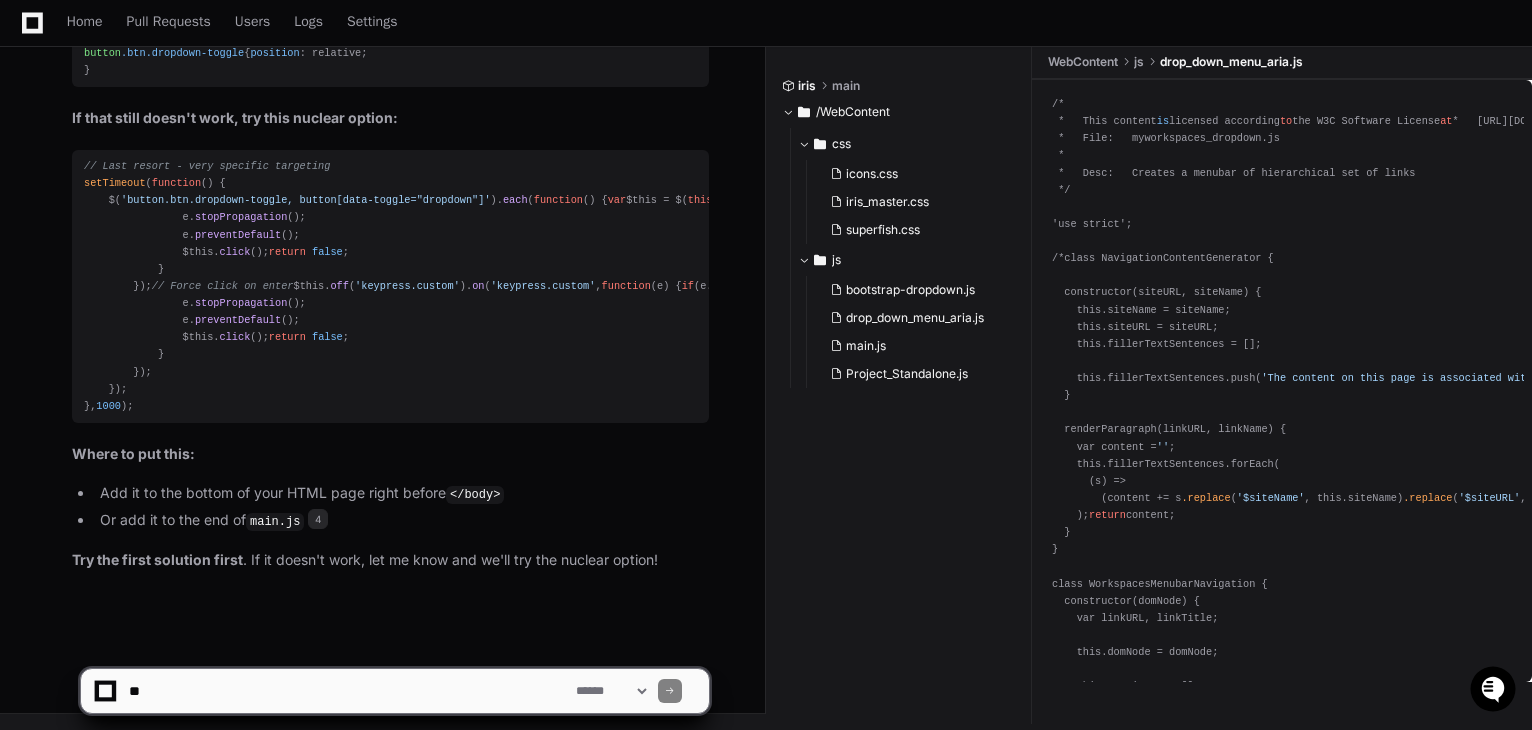scroll, scrollTop: 12036, scrollLeft: 0, axis: vertical 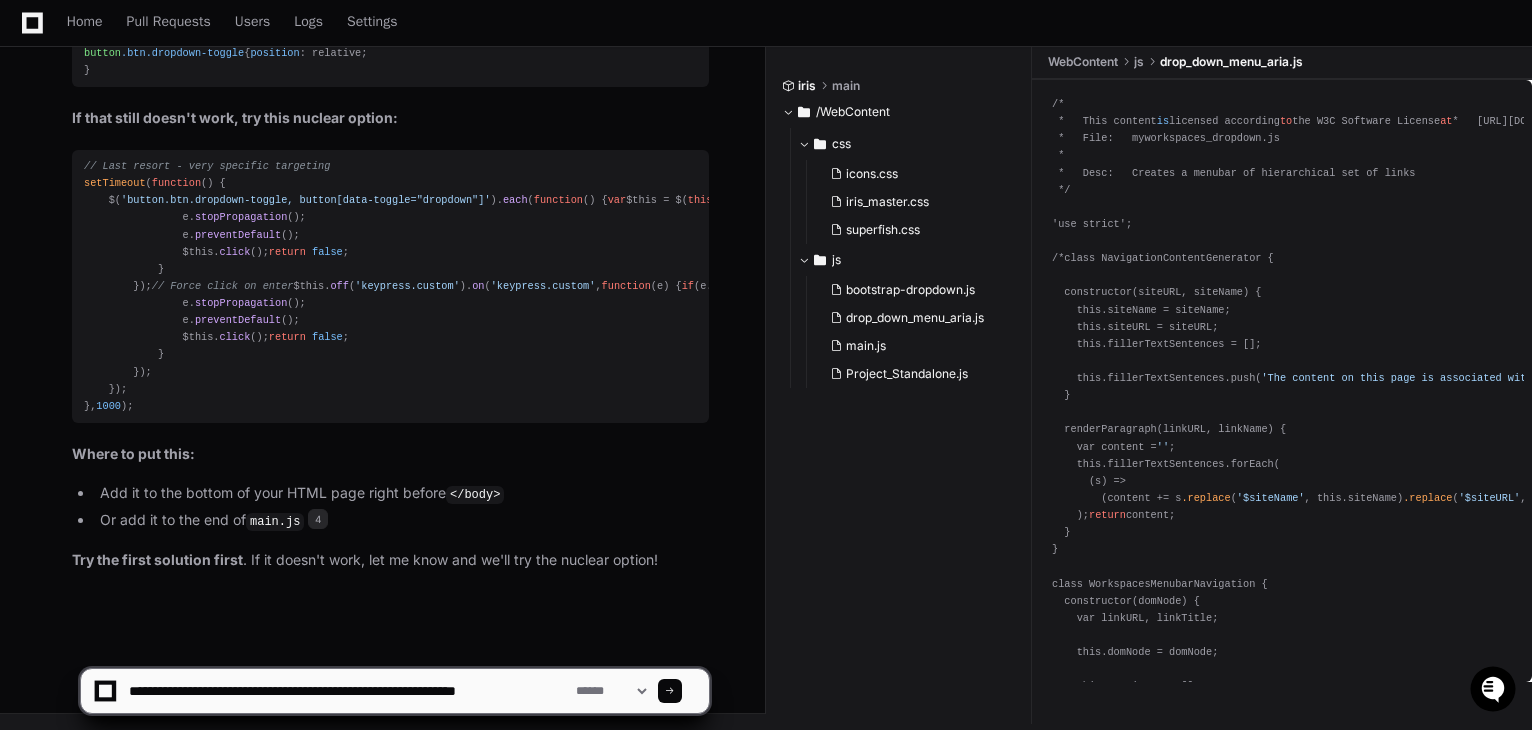 type on "**********" 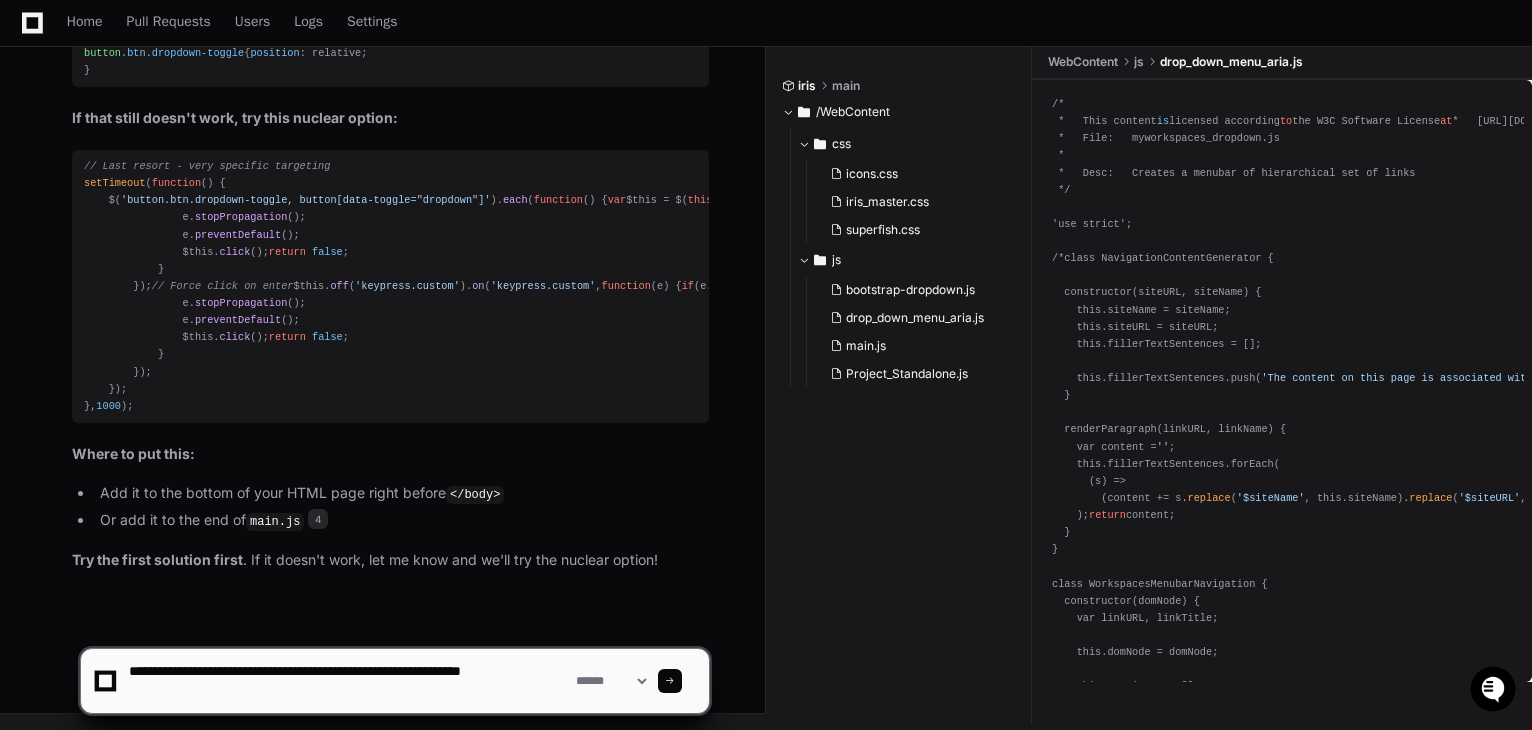 type 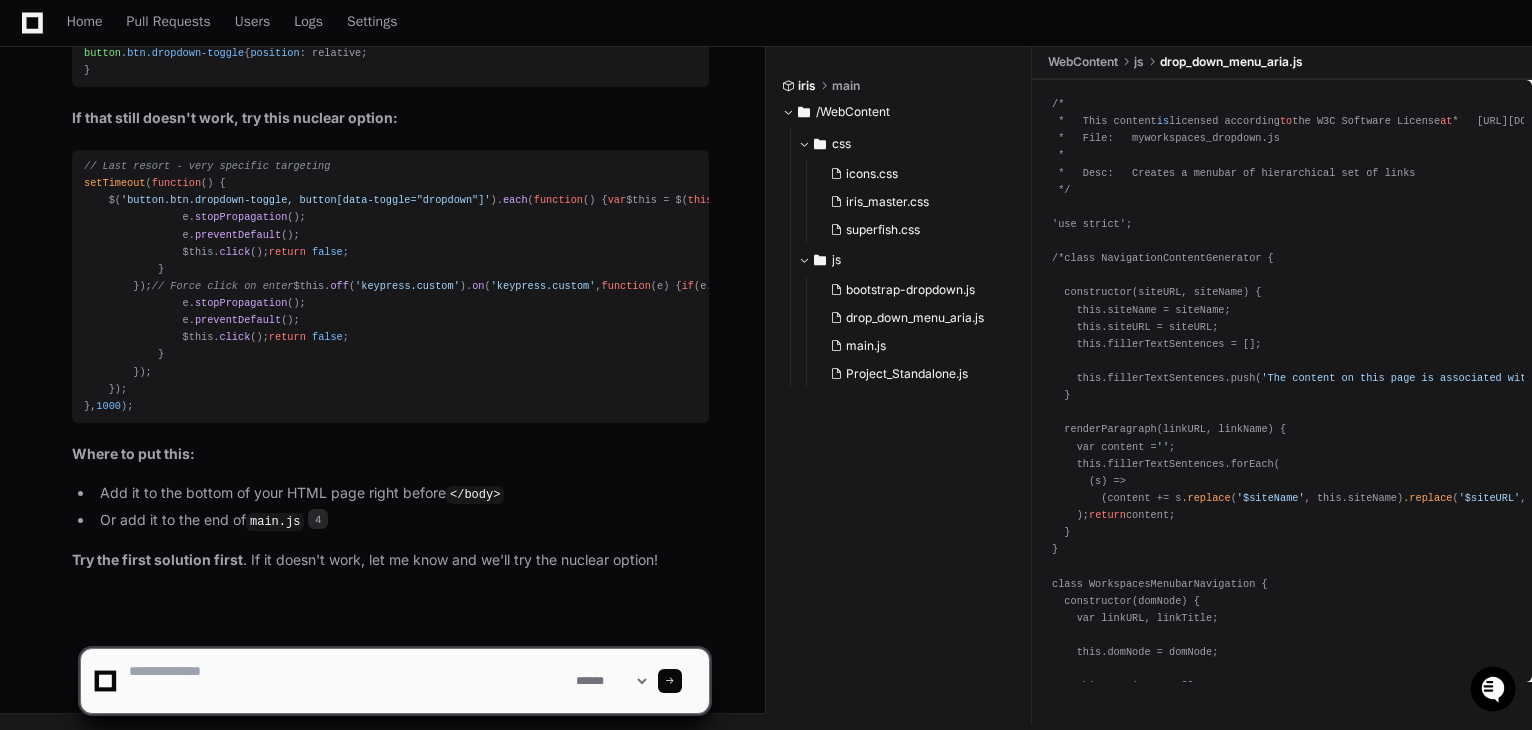 scroll, scrollTop: 0, scrollLeft: 0, axis: both 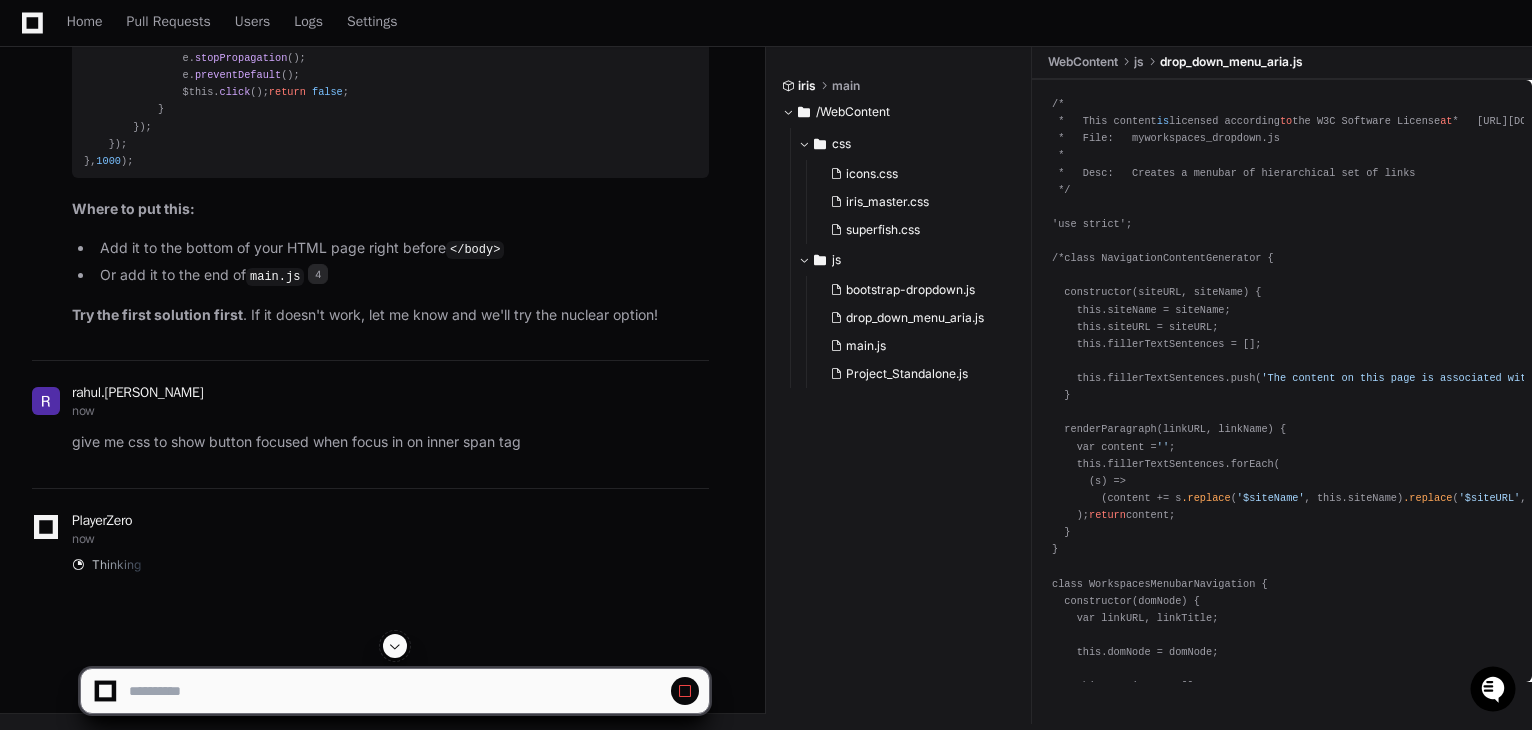 click on "Dropdown Button Accessibility Issue  Created by  @ [PERSON_NAME].[PERSON_NAME]  37 minutes ago   [PERSON_NAME].[PERSON_NAME] 42 minutes ago <button data-toggle="dropdown" title="See options for this panel" class="btn btn-default dropdown-toggle"><span class="icon-Icons"></span></button>
in this code, buttion navigation goes to button, but enter doesnt work, then if tab is pressed again, inner element f button becomes active and enter works, drpdown menu is shown, but border doesnt change, it looks same as before even on focus
PlayerZero 42 minutes ago Thinking Researching dropdown button keyboard navigation enter keypress focus I can help you troubleshoot this dropdown button accessibility issue. Let me search the codebase to understand how dropdown buttons are implemented and identify the focus and keyboard event handling problems.
Reading drop_down_menu_aria.js Reading drop_down_menu_aria.js Grepping data-toggle="dropdown".*btn.*dropdown-toggle (*.html,*.jsp,*.js) 2 3 1
2" 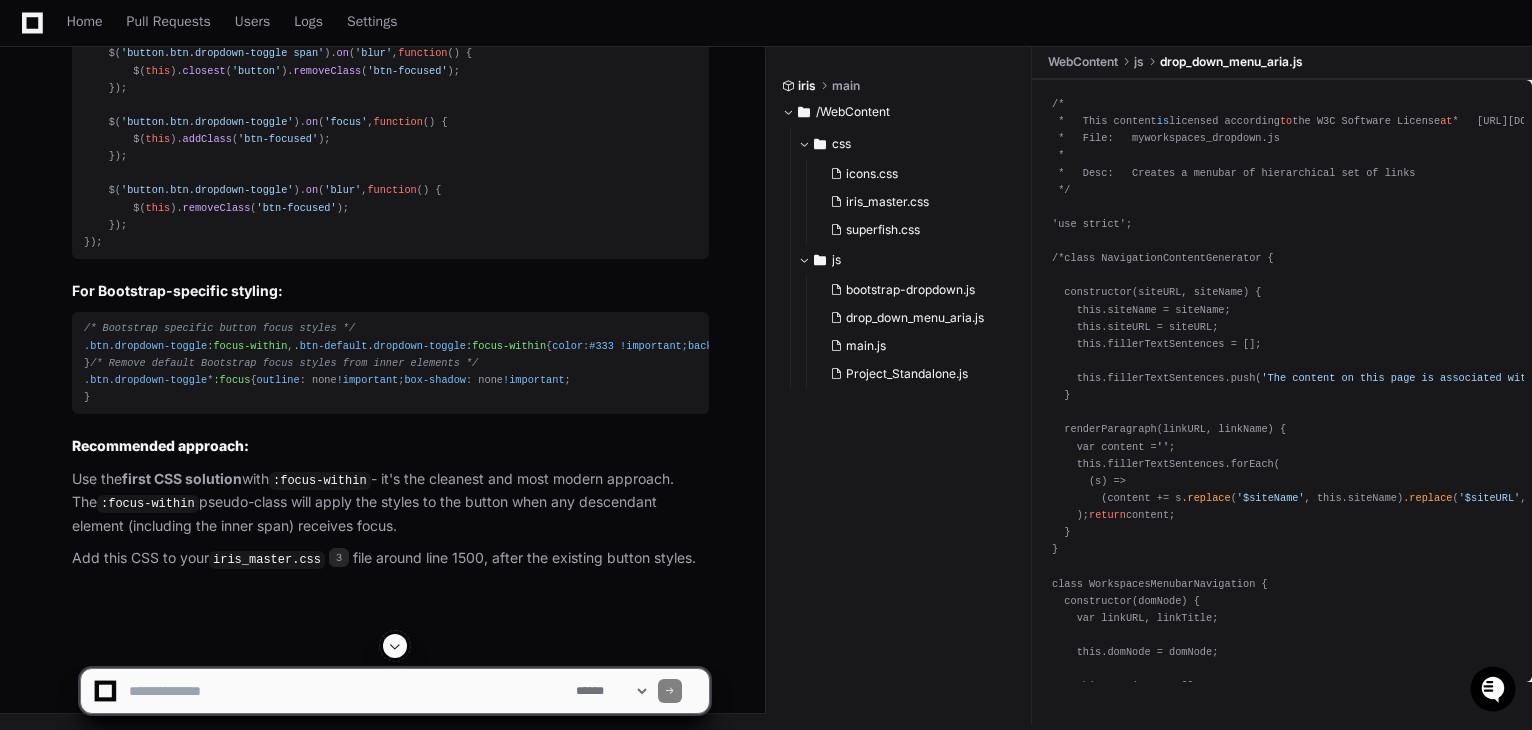 scroll, scrollTop: 13851, scrollLeft: 0, axis: vertical 